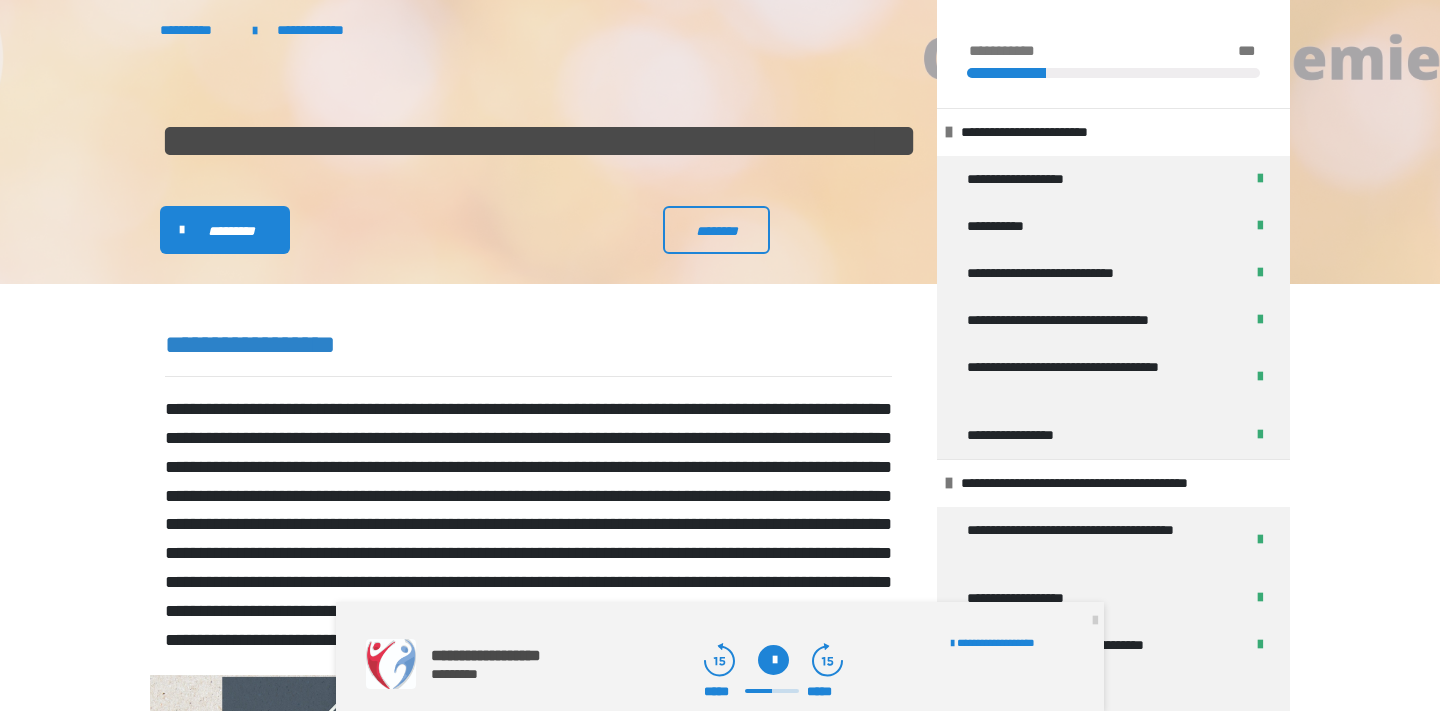 scroll, scrollTop: 510, scrollLeft: 0, axis: vertical 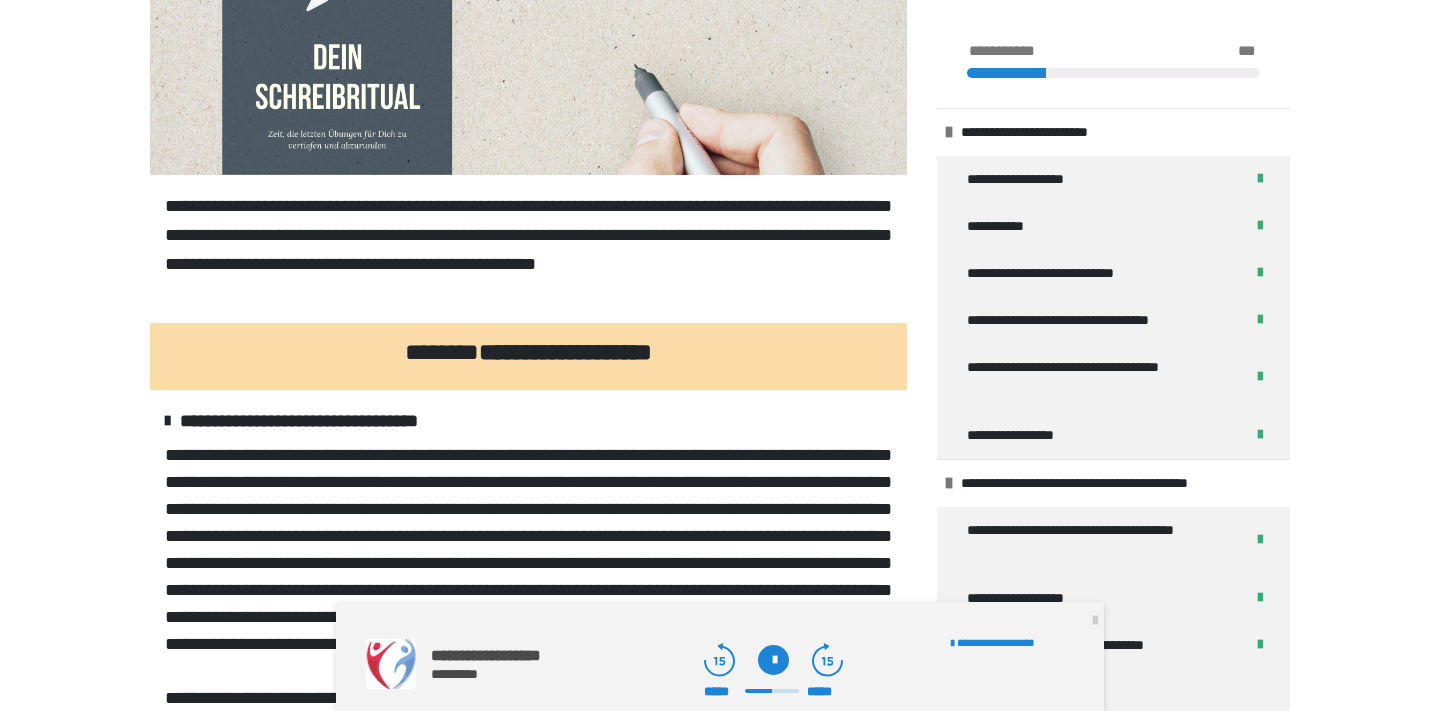 click at bounding box center [773, 660] 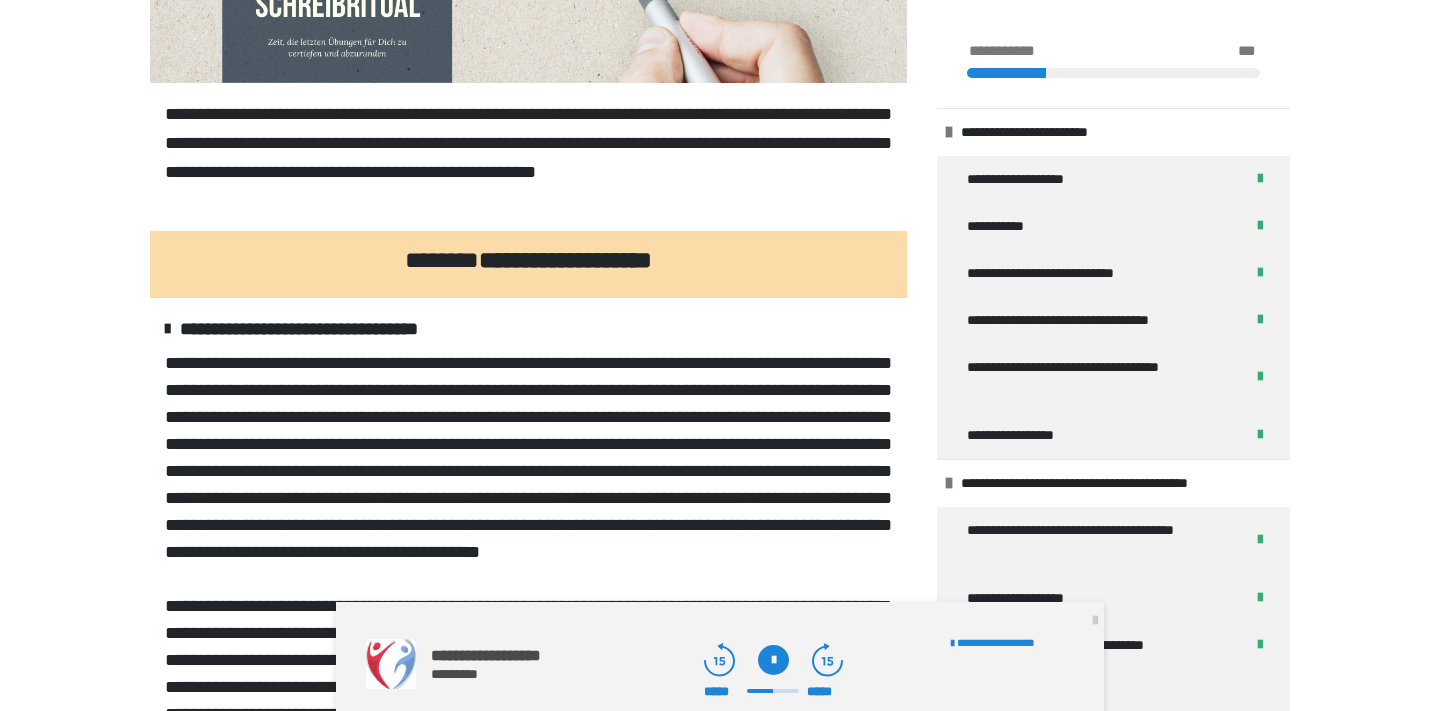 scroll, scrollTop: 843, scrollLeft: 0, axis: vertical 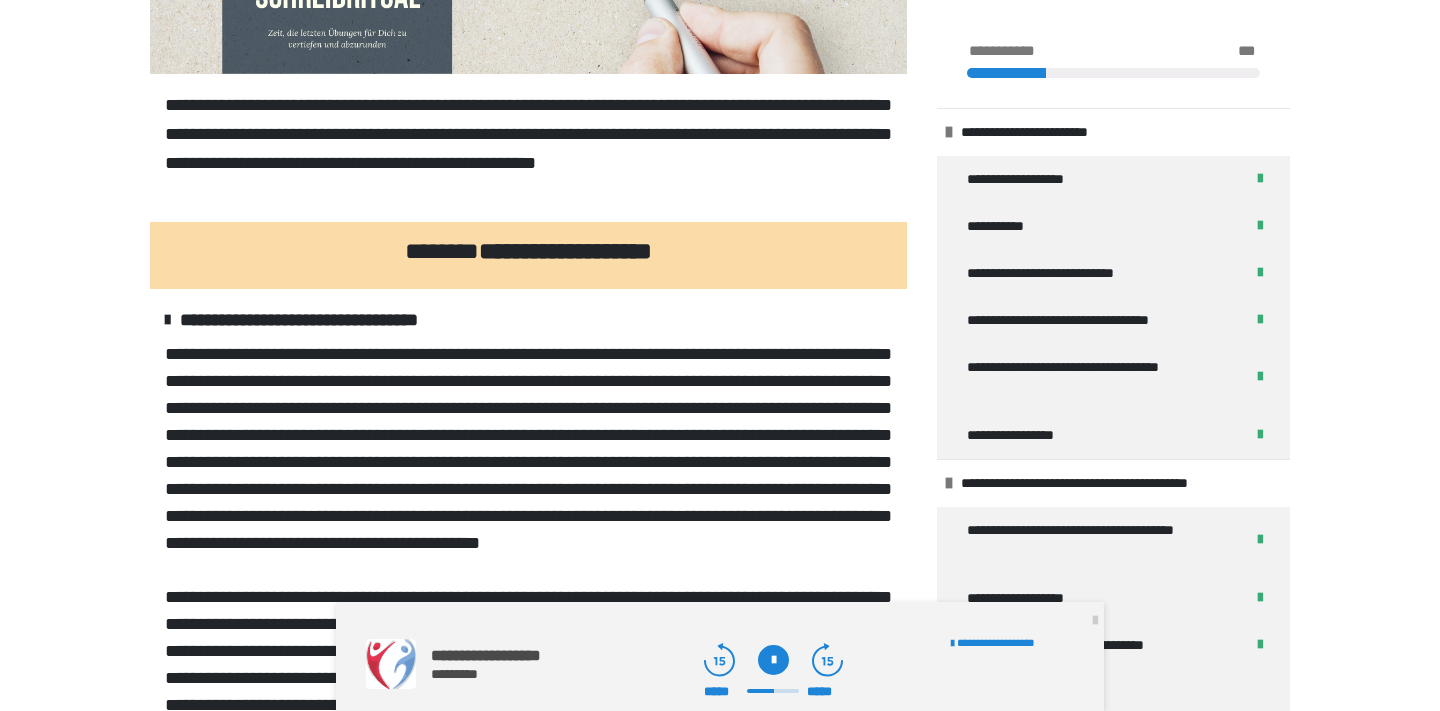 click 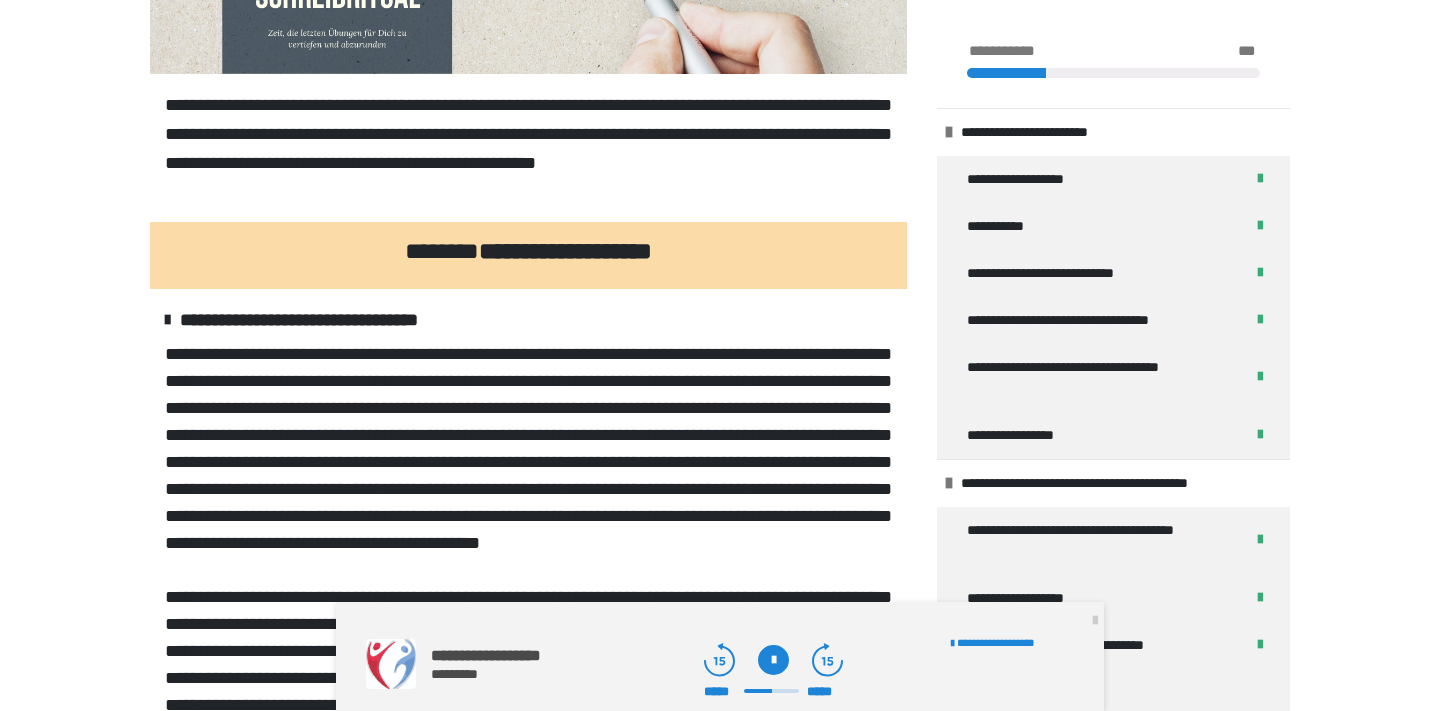 click 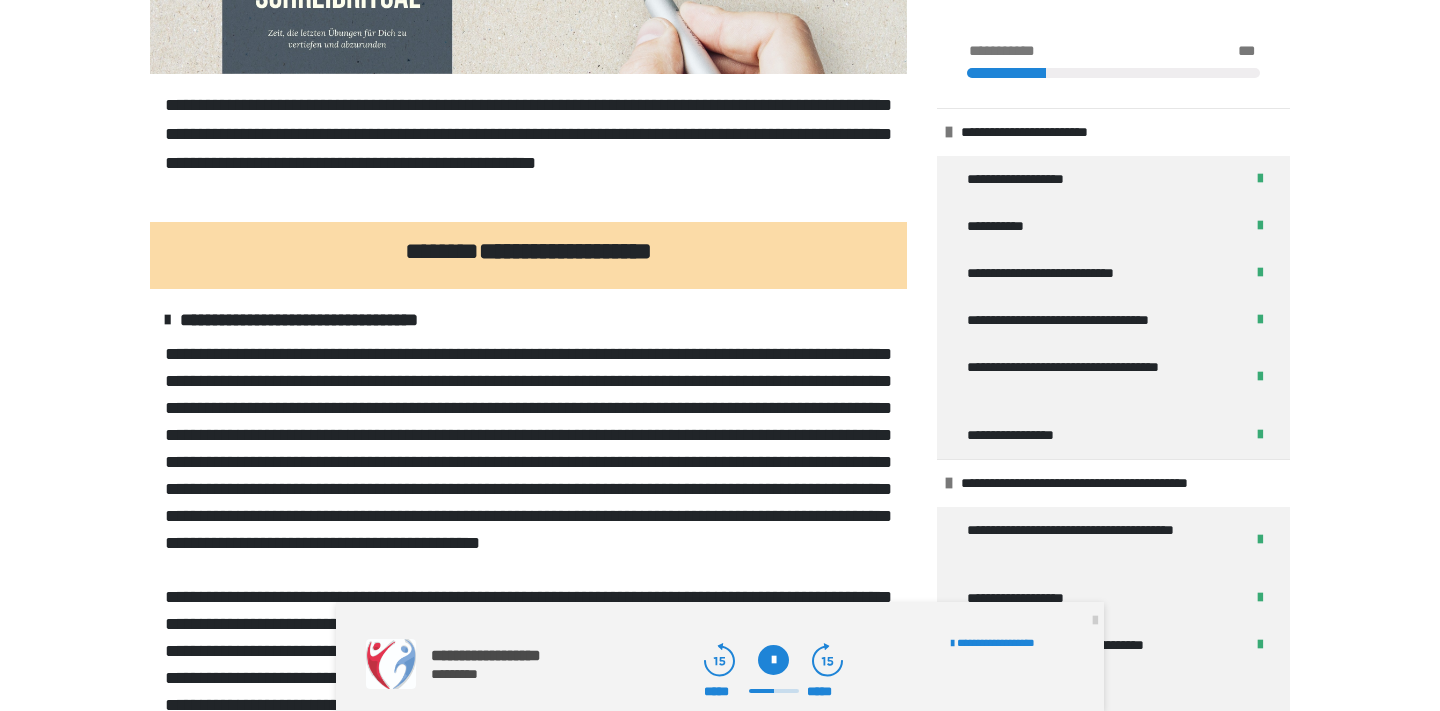 click 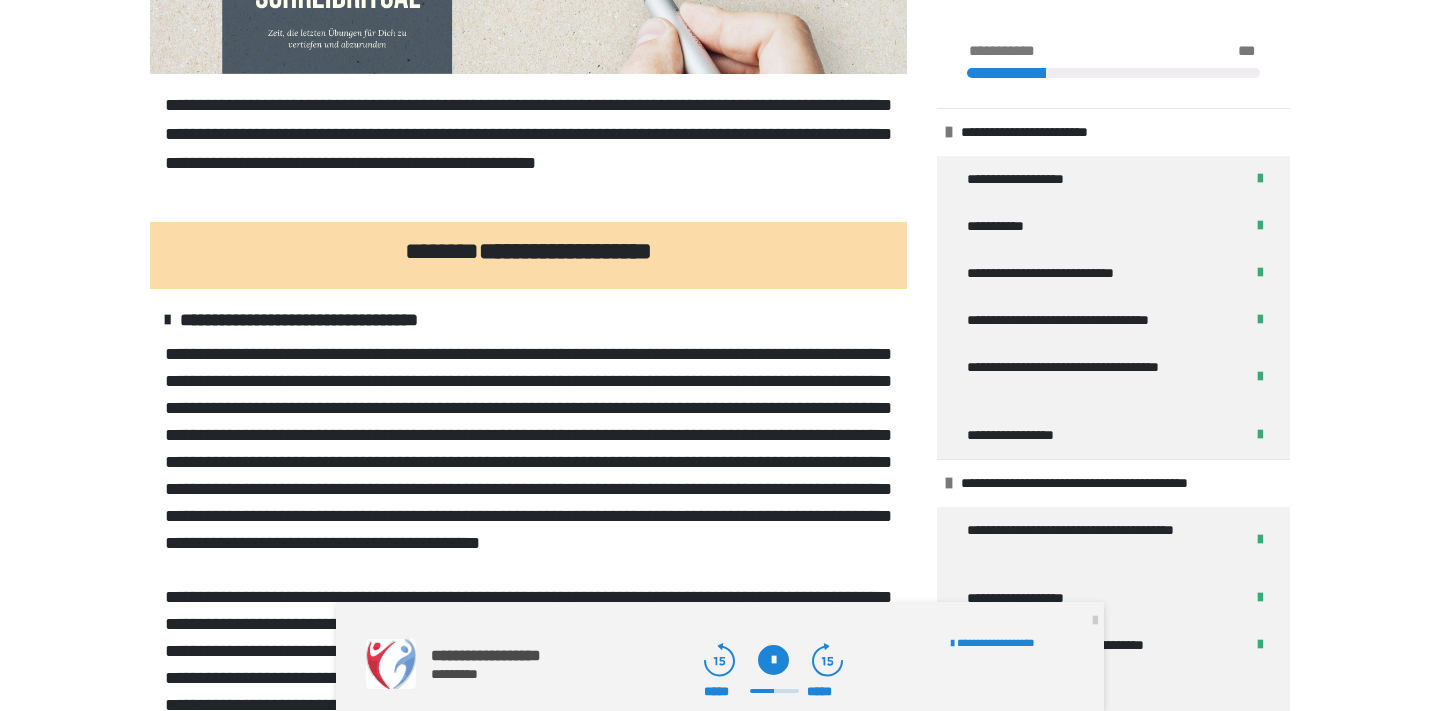 click 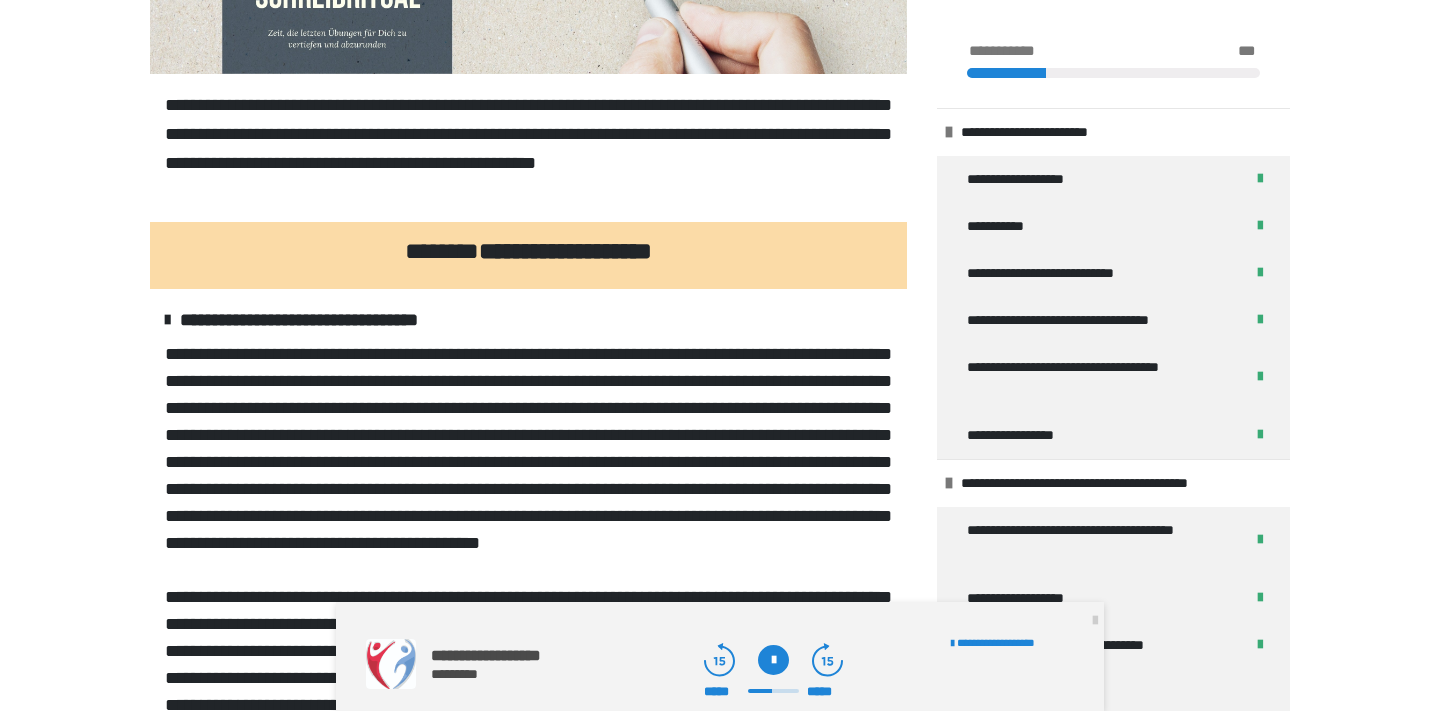 click 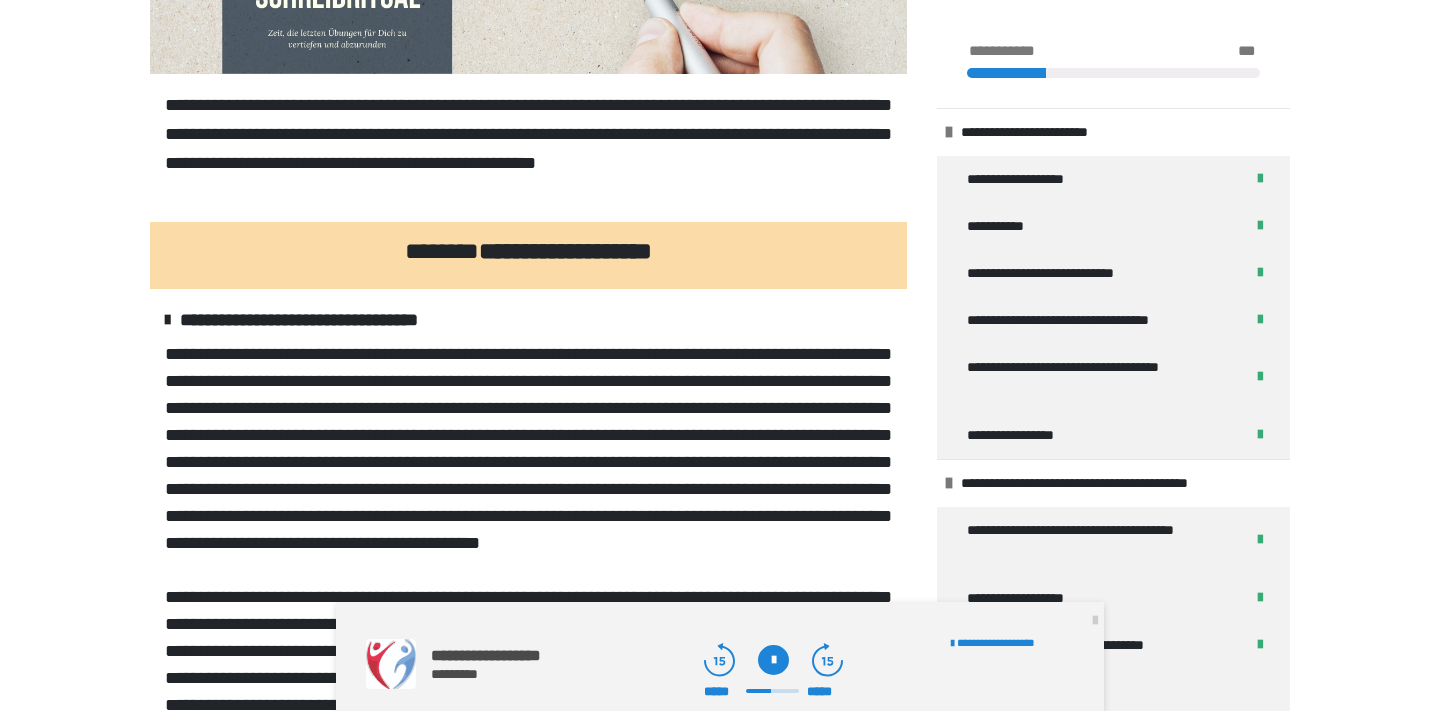 click 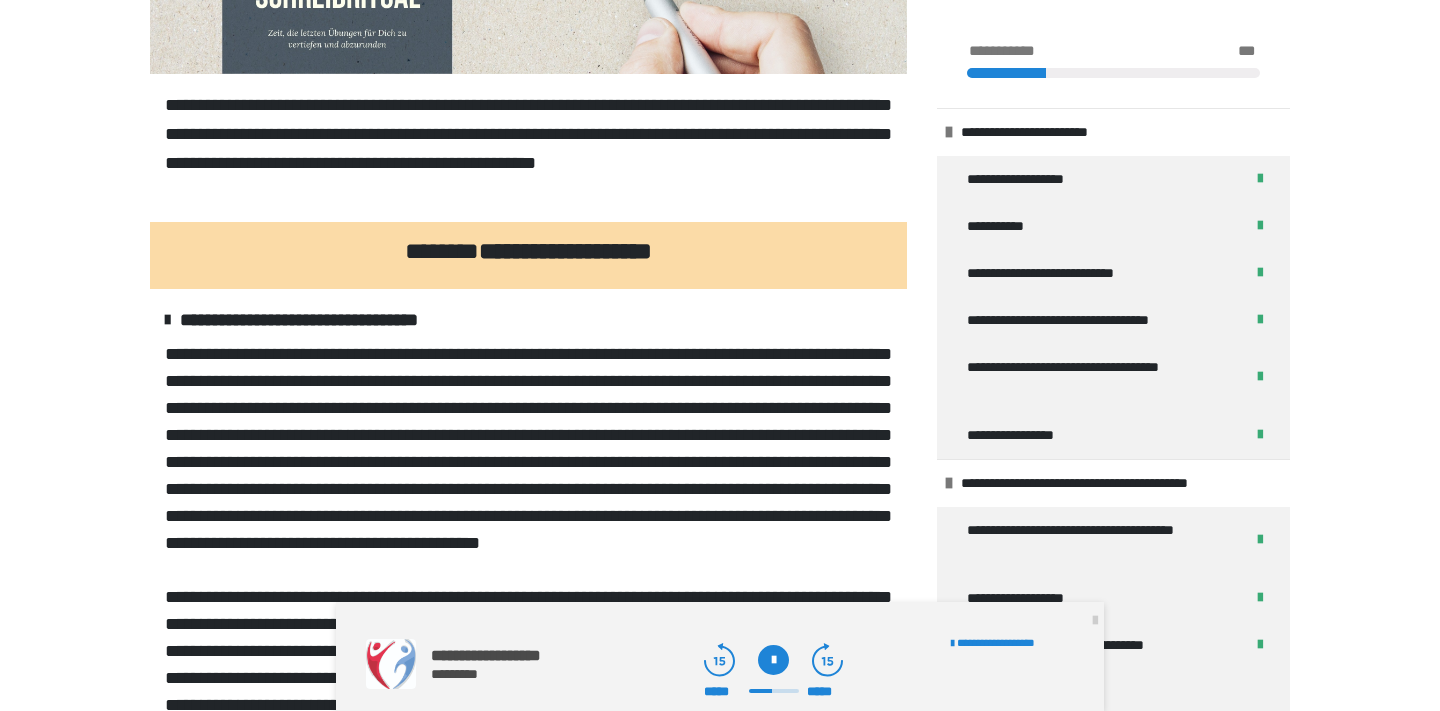 click 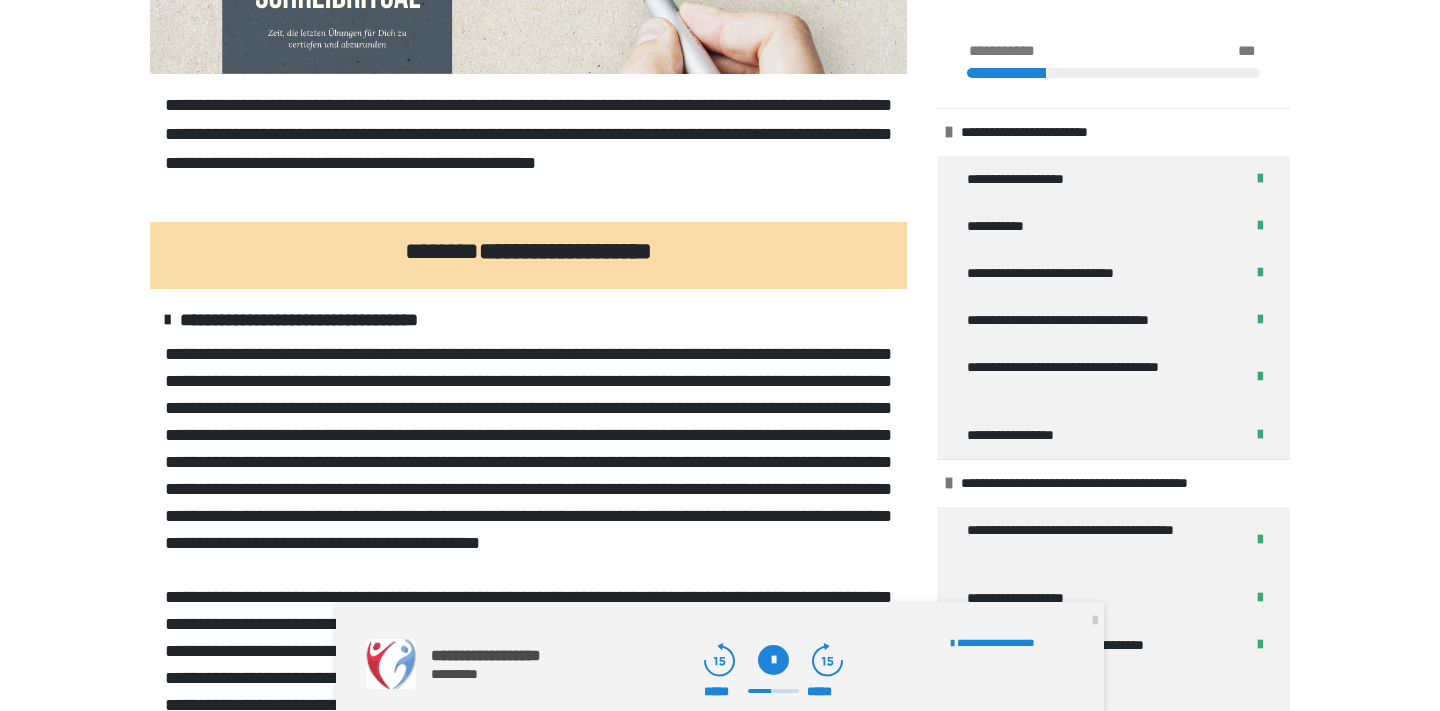 click 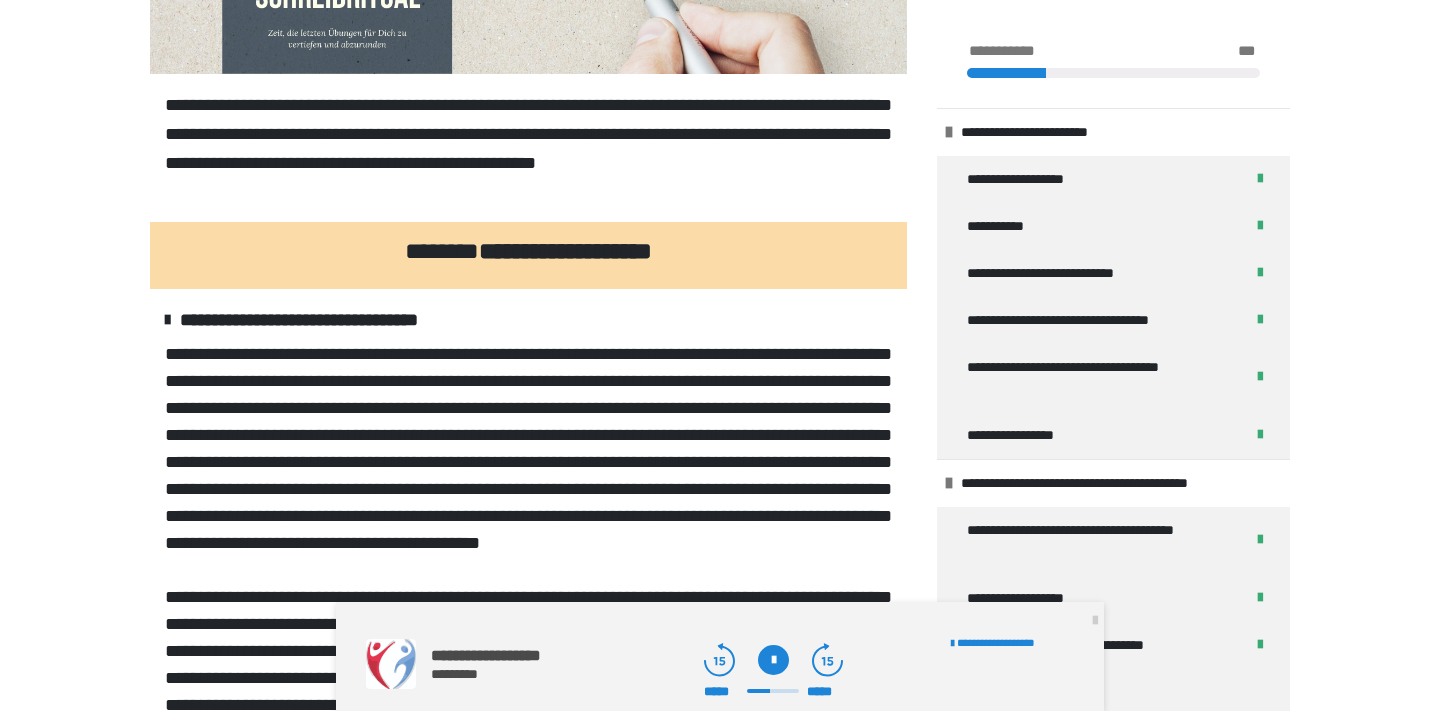 click at bounding box center [773, 691] 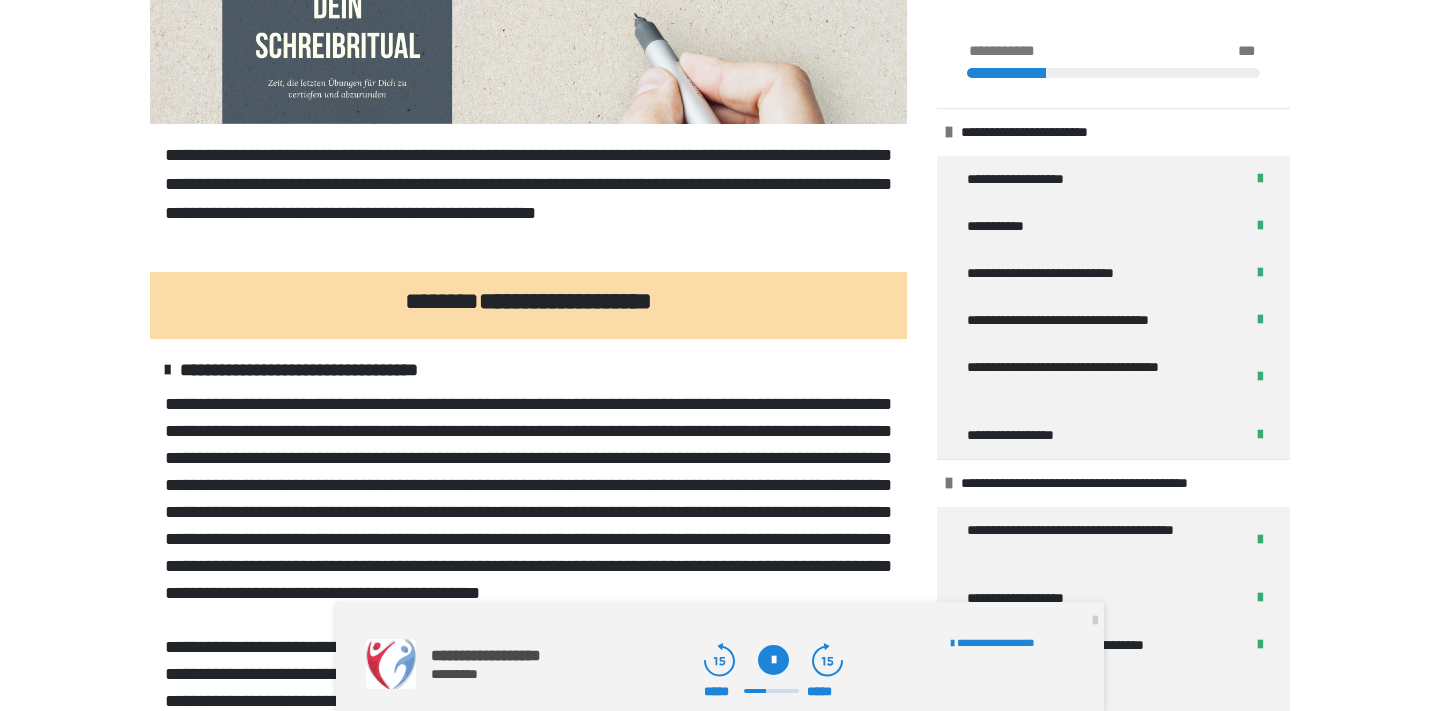 scroll, scrollTop: 794, scrollLeft: 0, axis: vertical 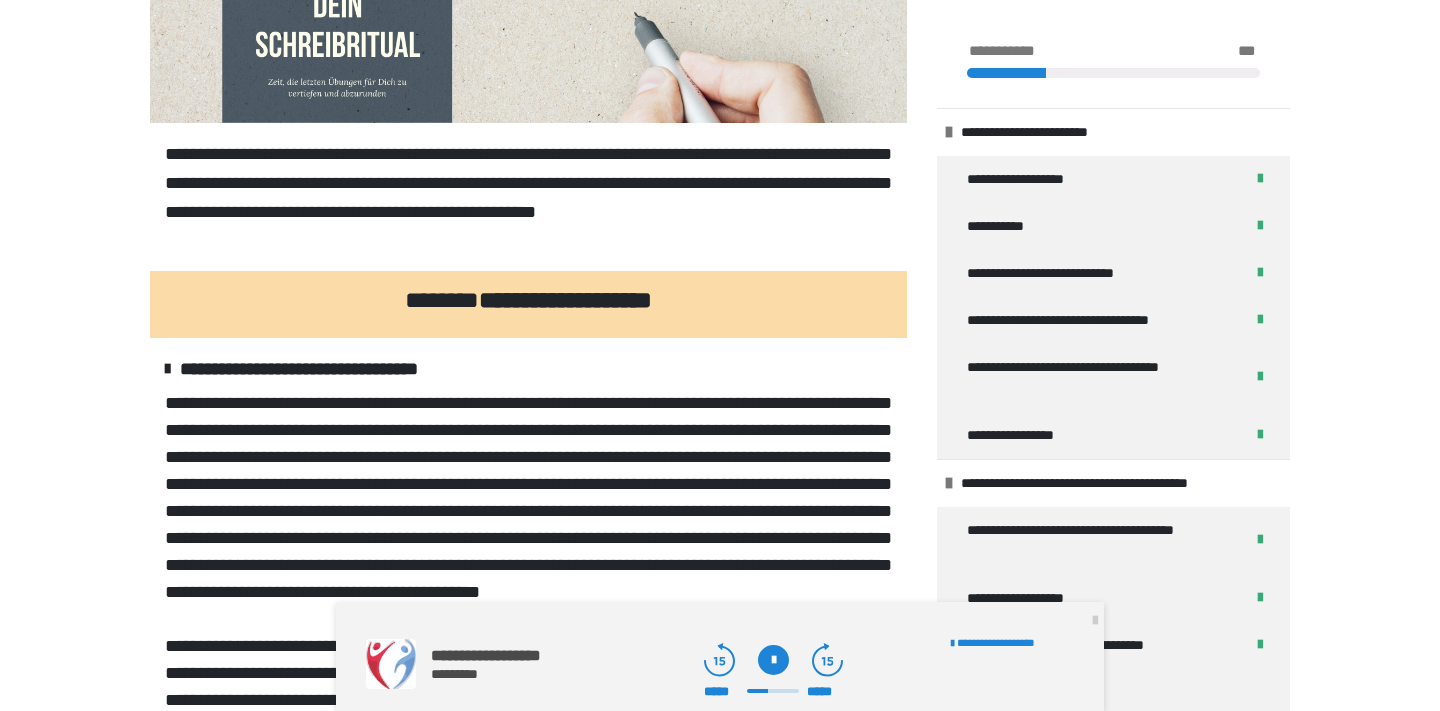 click 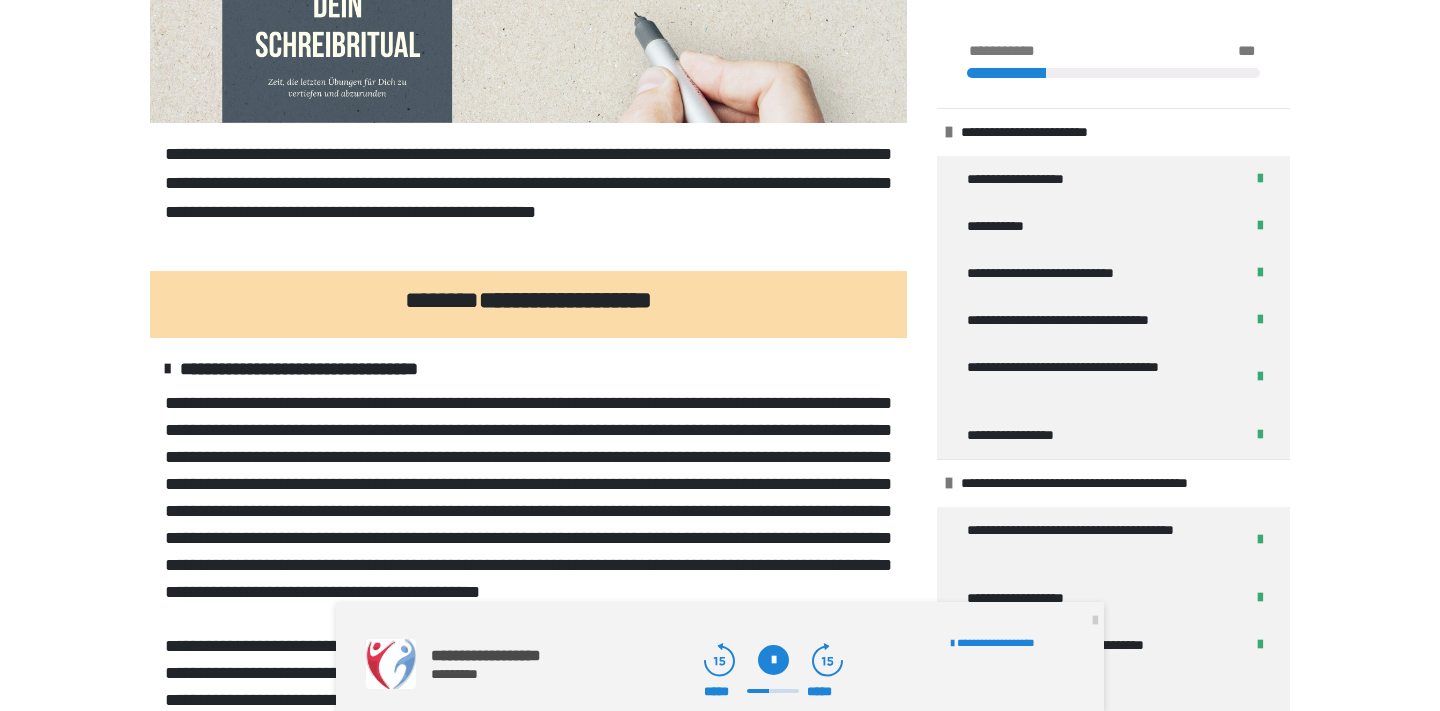 click 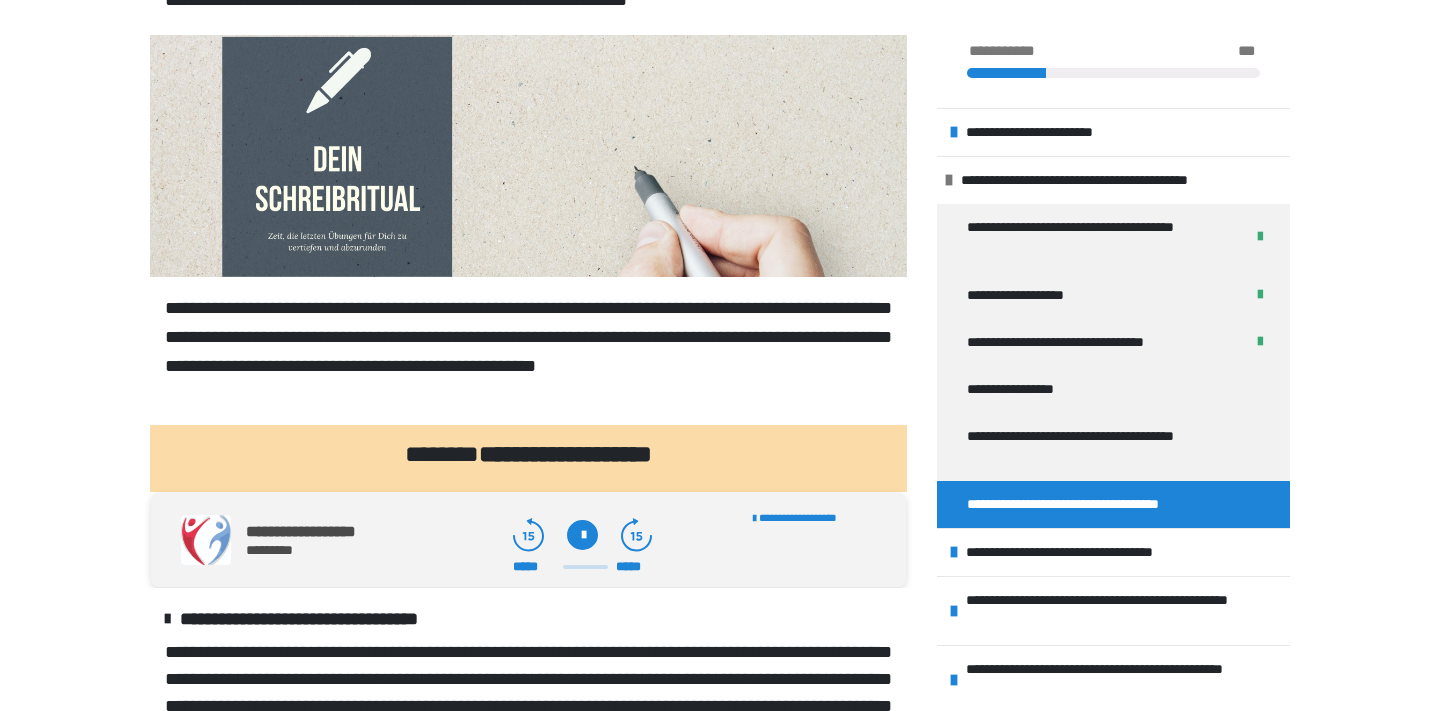 scroll, scrollTop: 817, scrollLeft: 0, axis: vertical 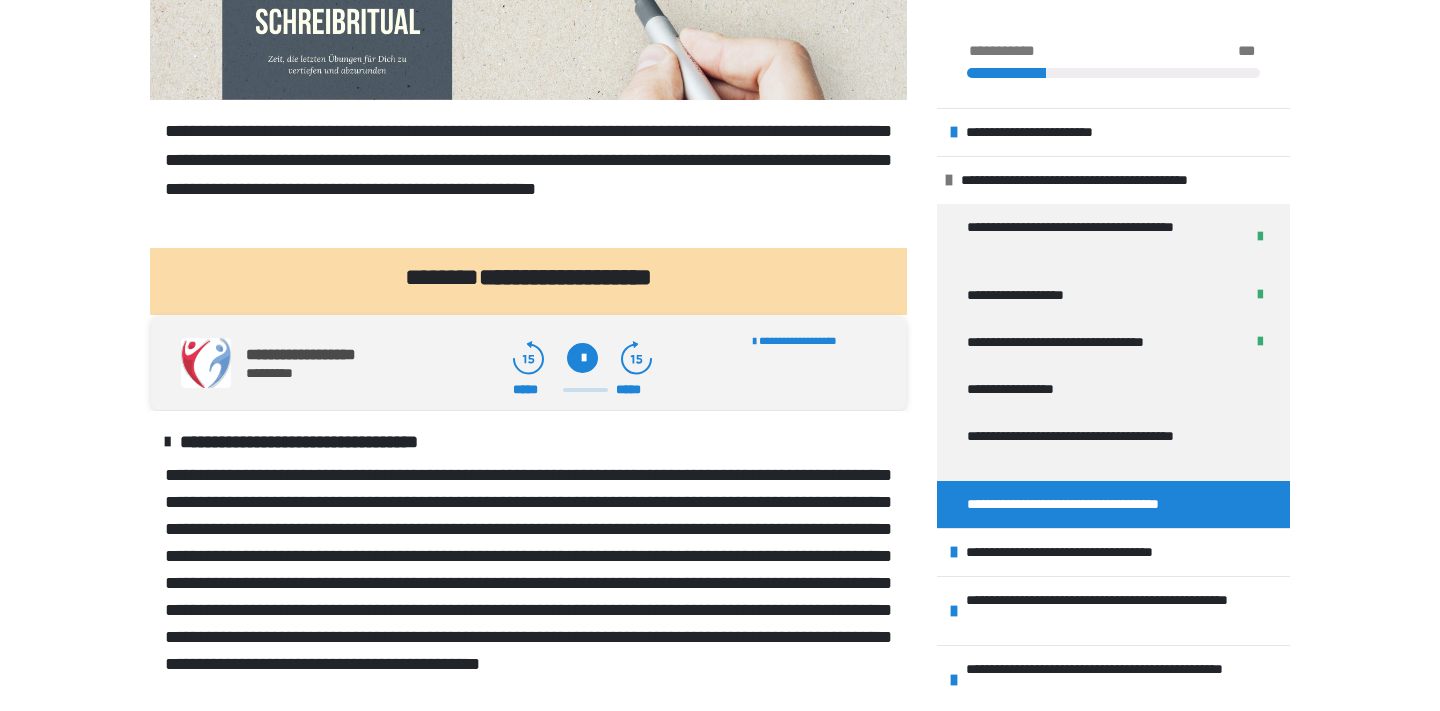 click at bounding box center [582, 358] 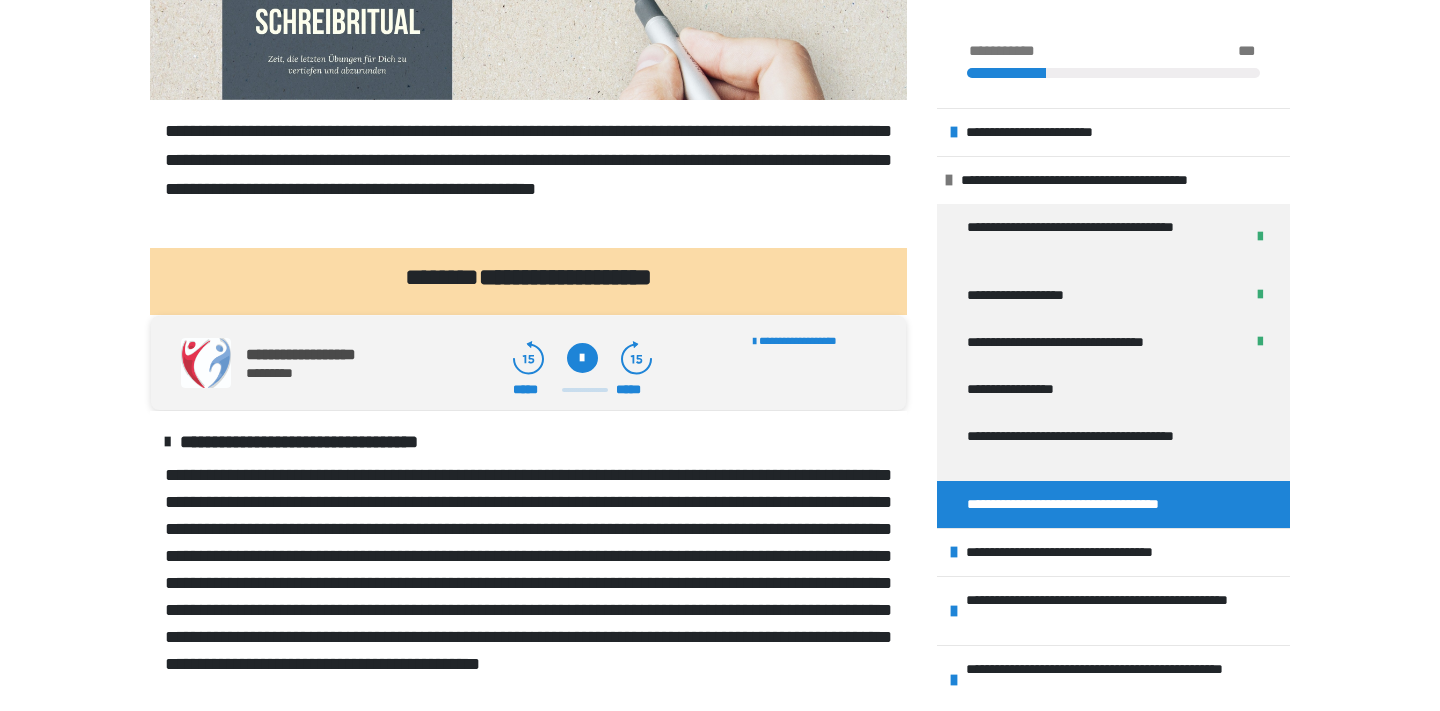 drag, startPoint x: 567, startPoint y: 477, endPoint x: 578, endPoint y: 476, distance: 11.045361 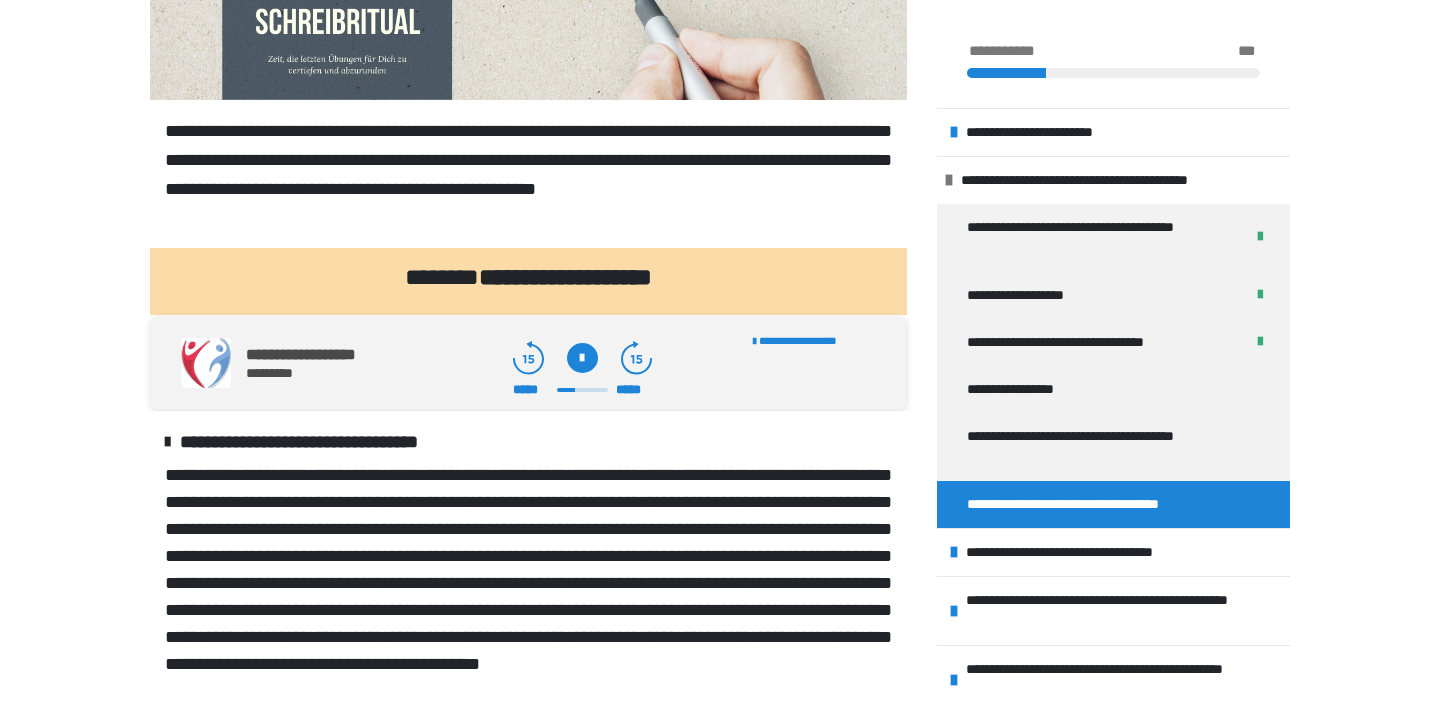 click 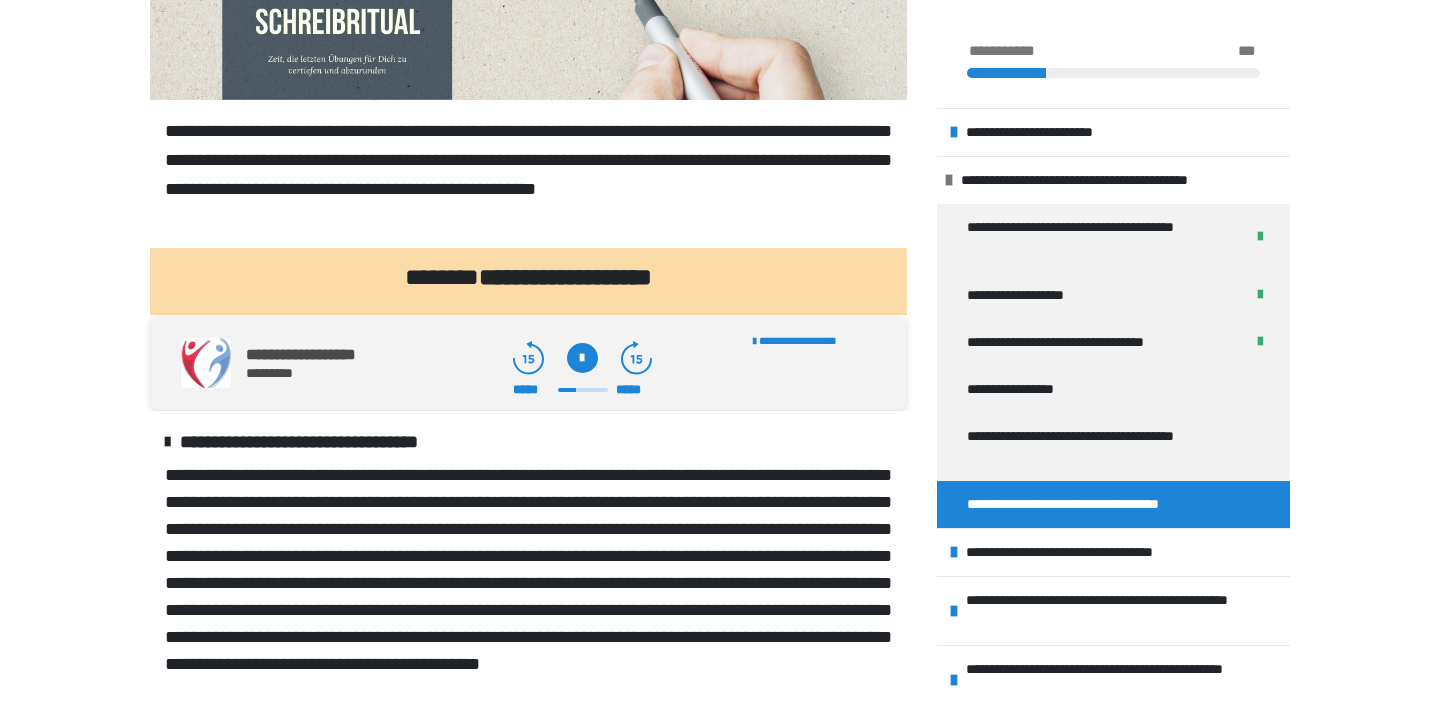 click 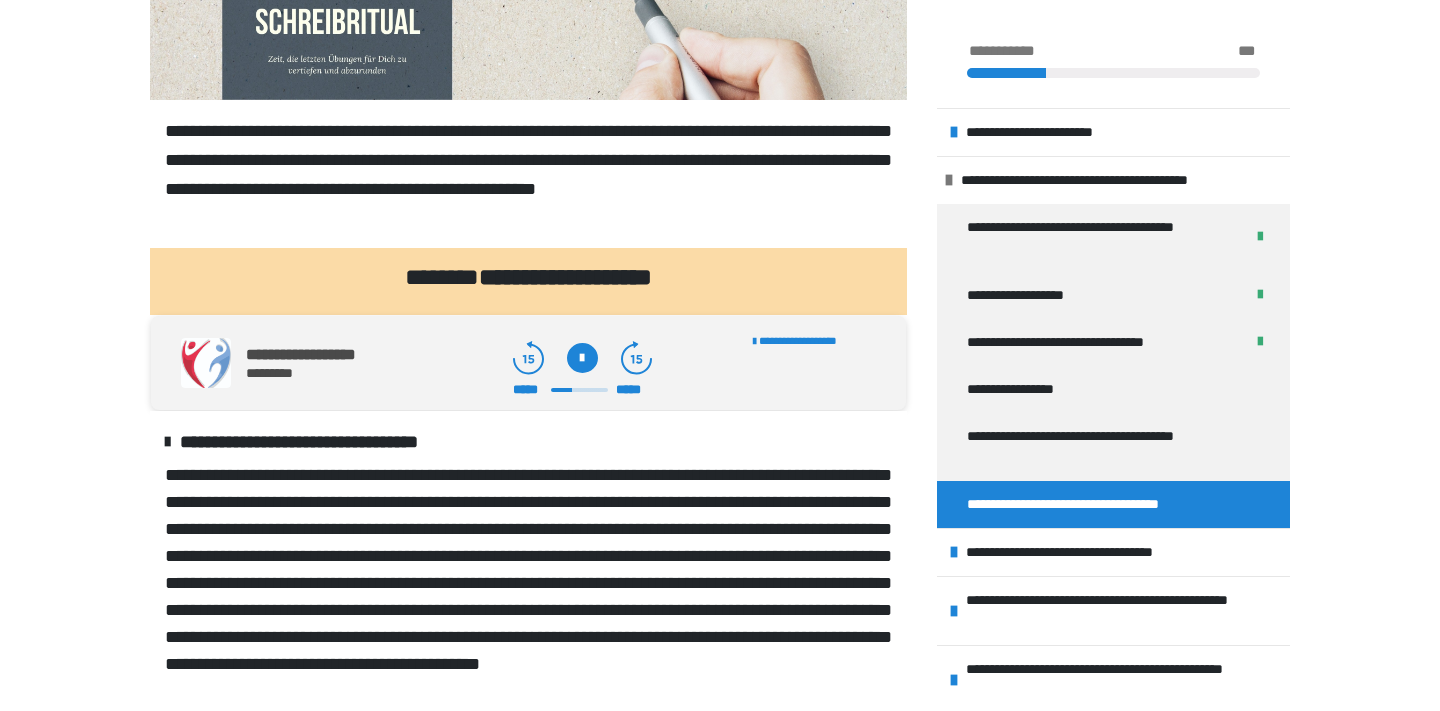 click 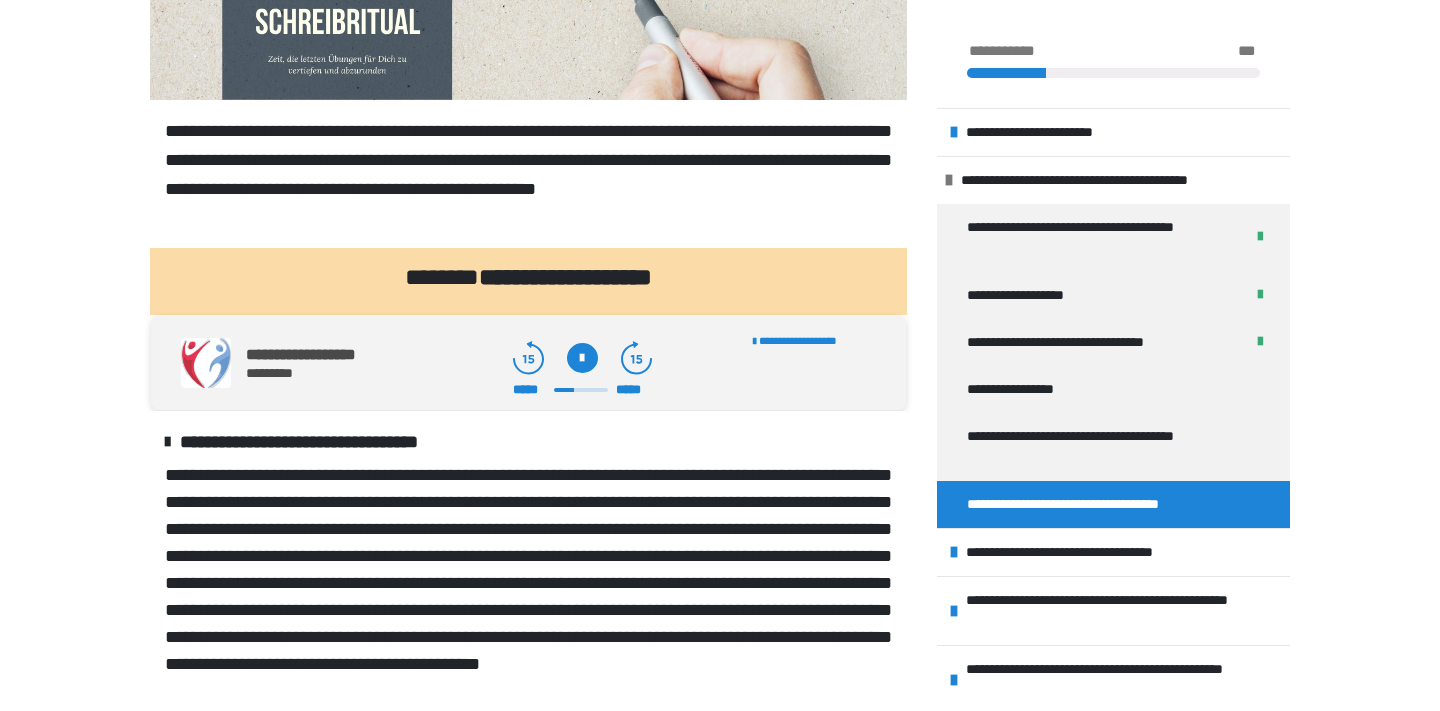 click 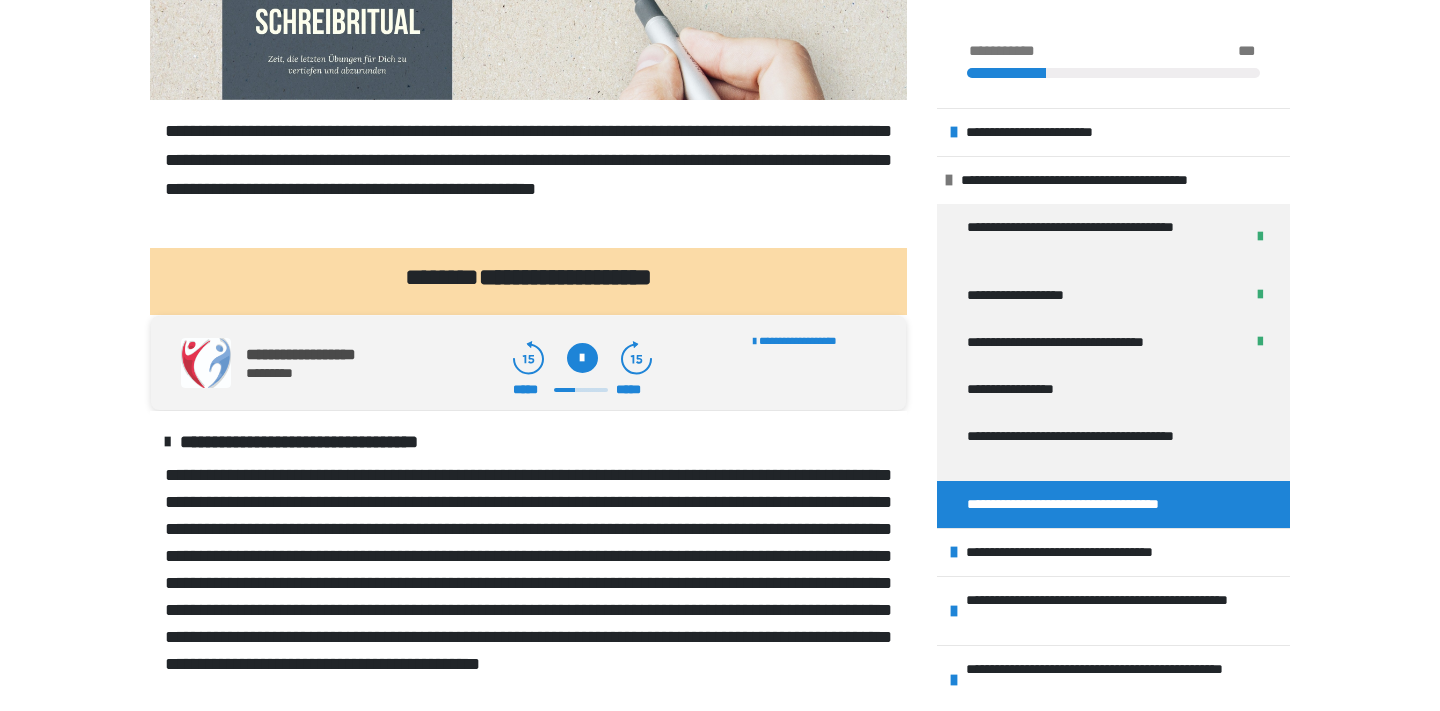 click 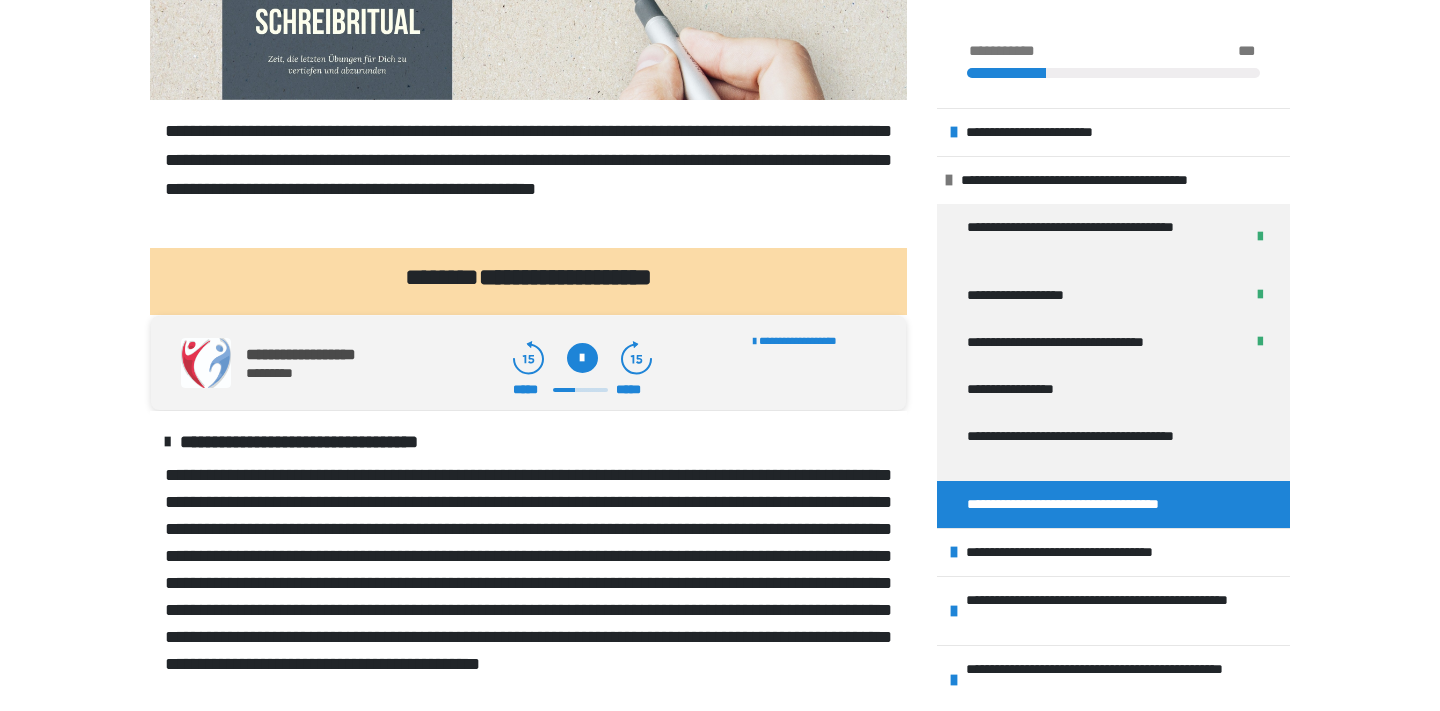 click 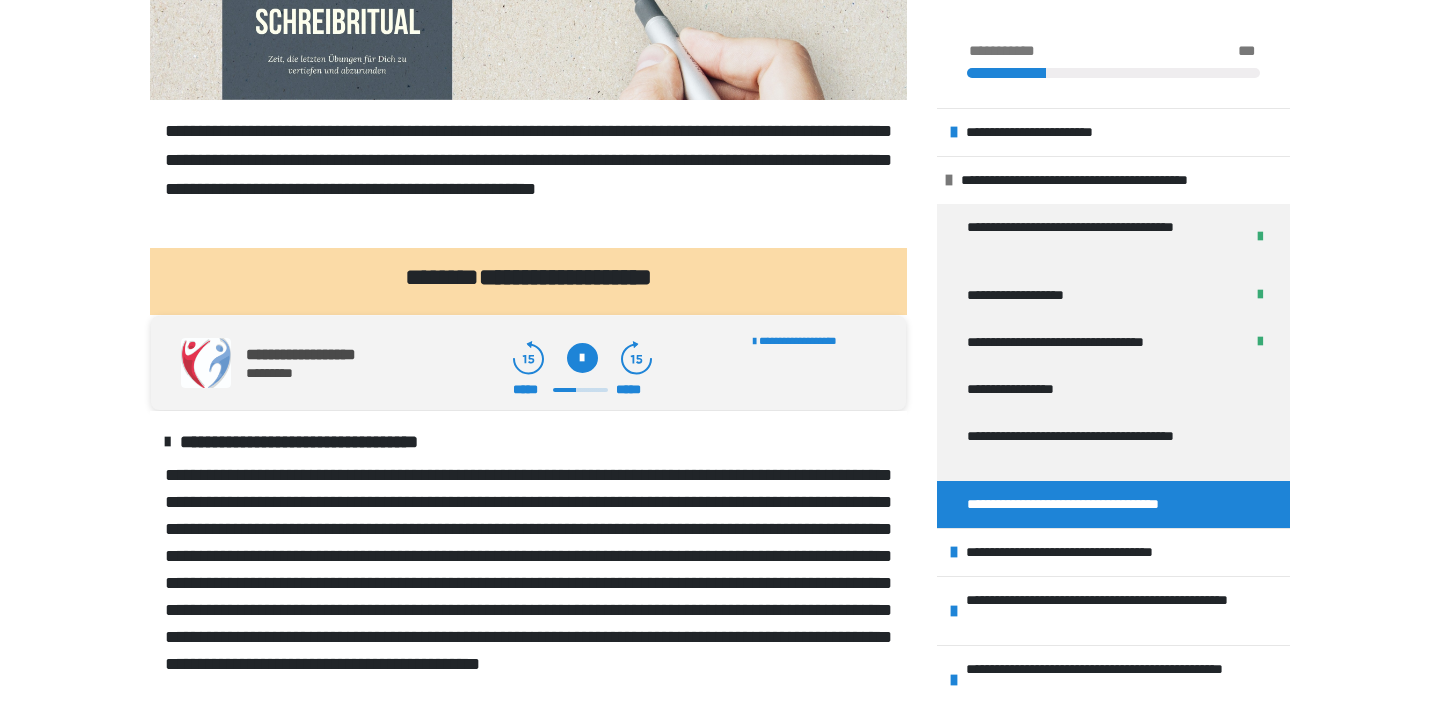 click 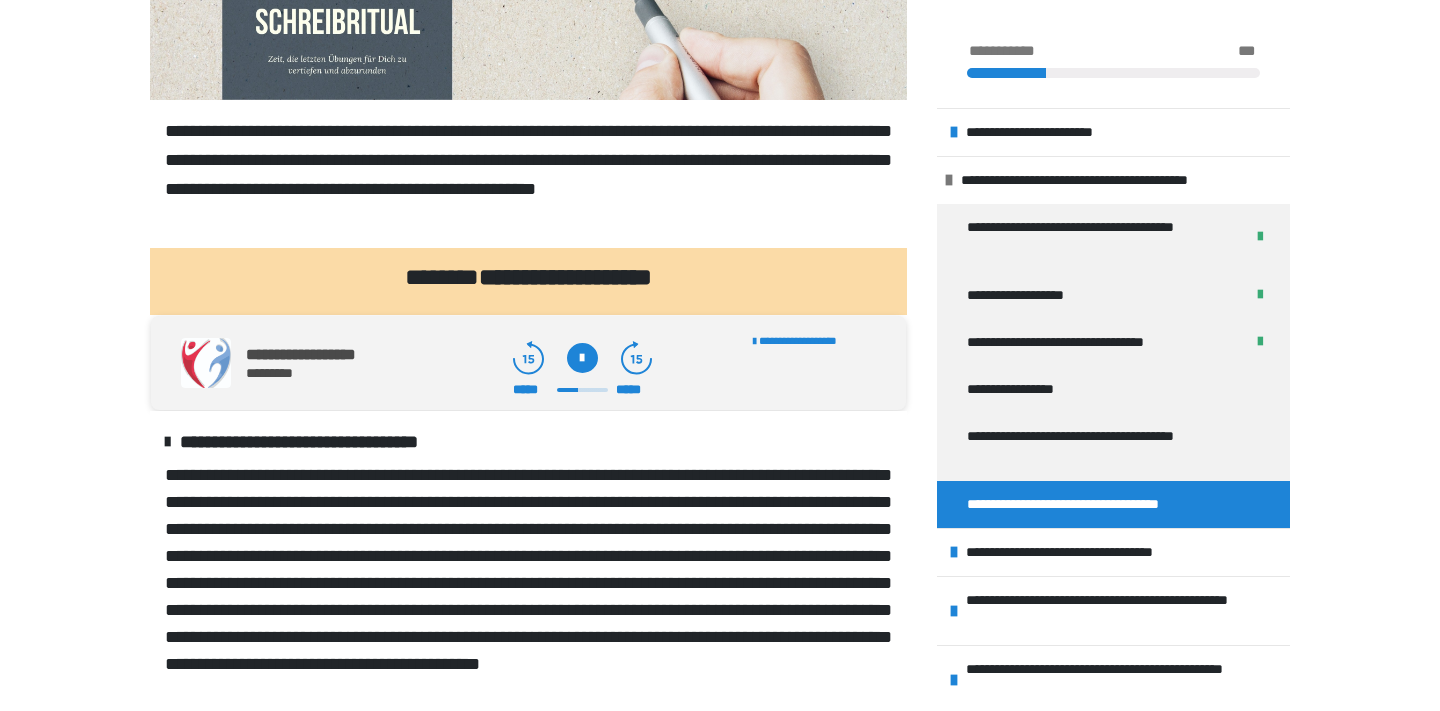 click 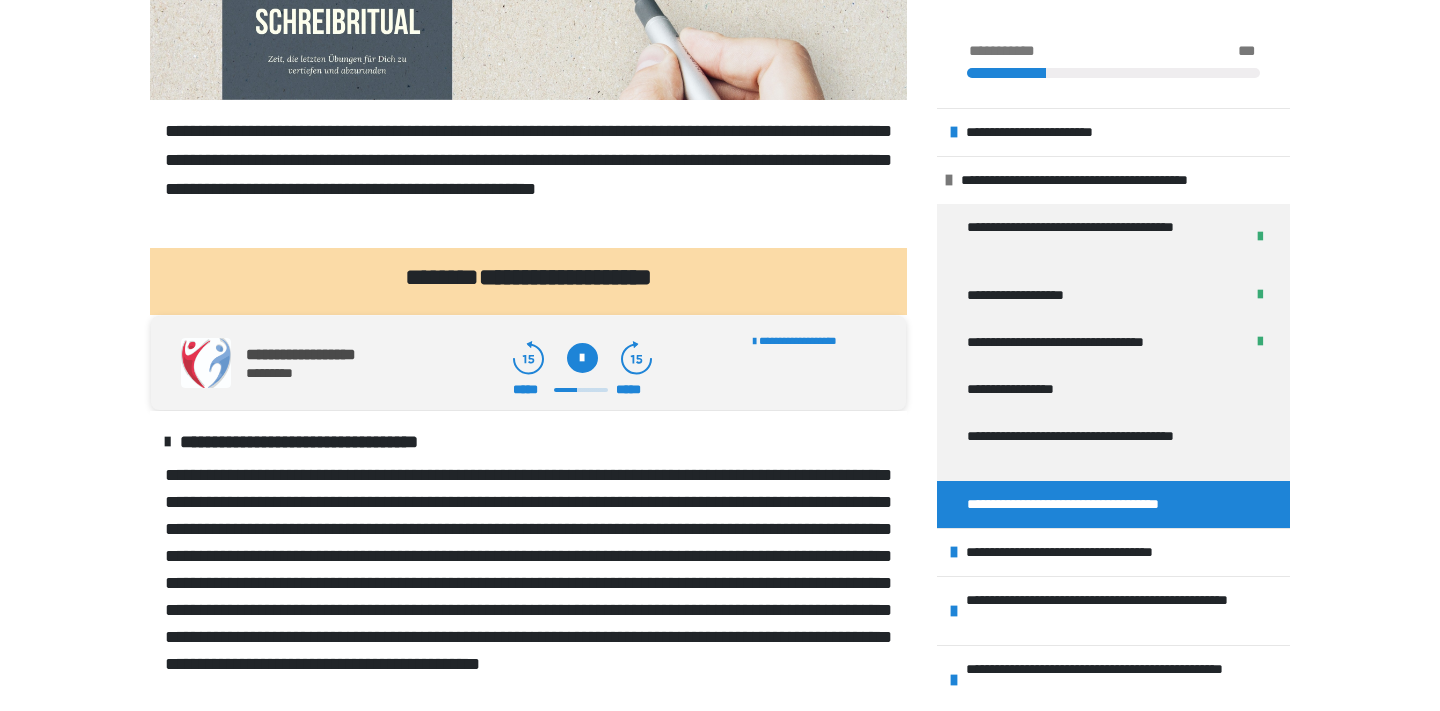 click 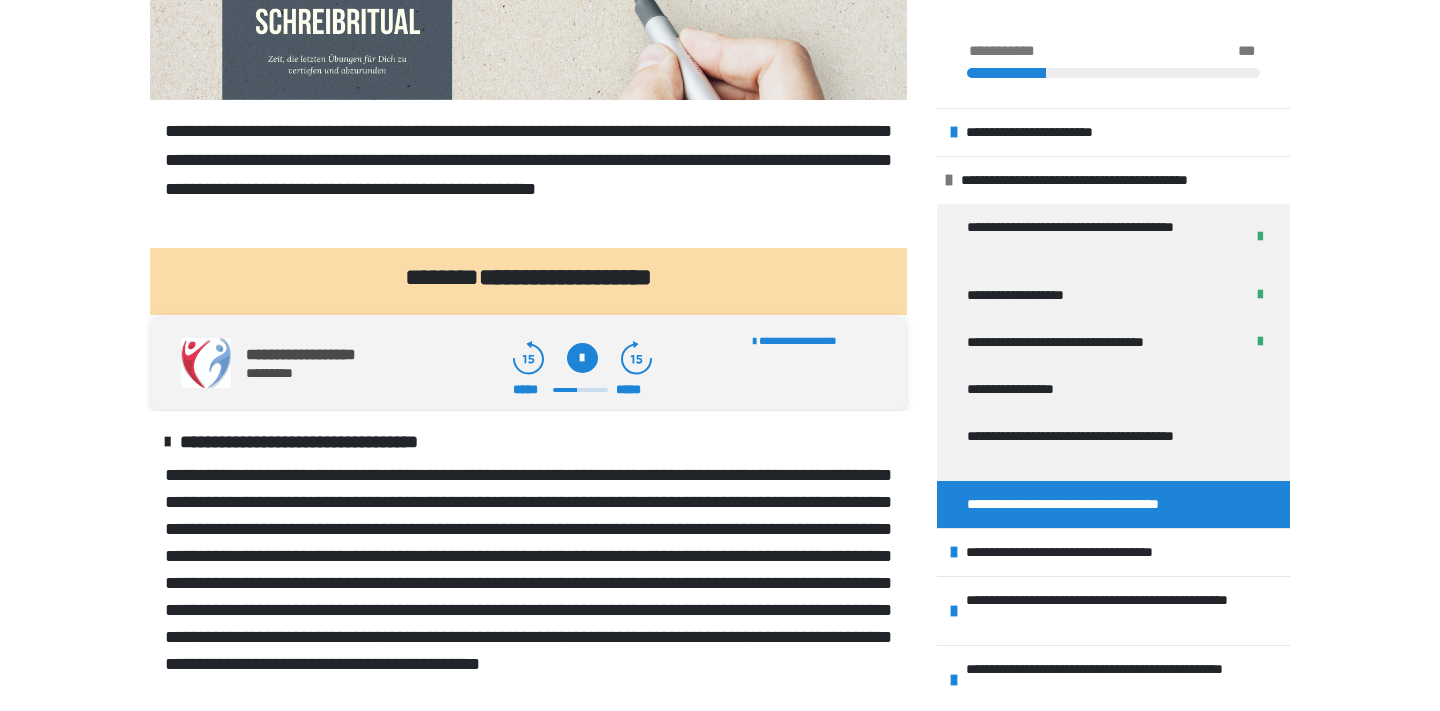 click 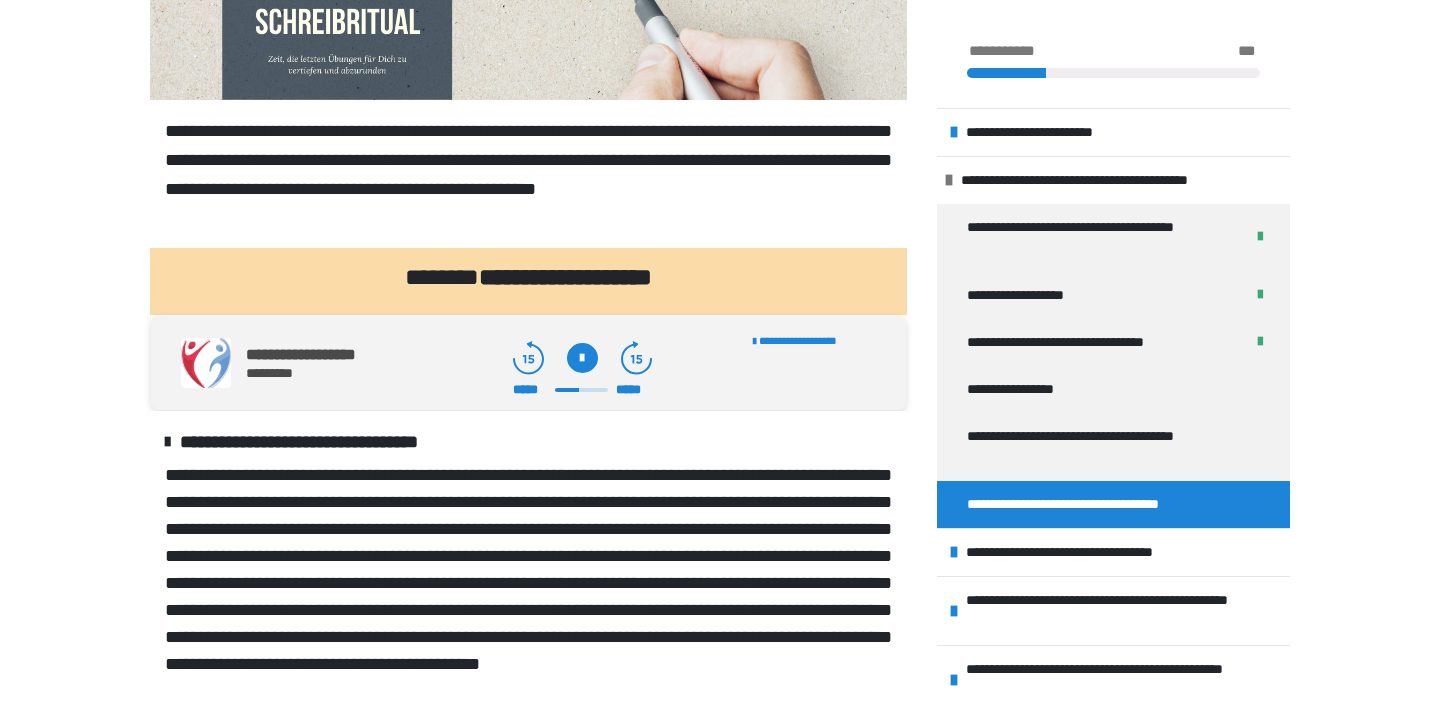 click 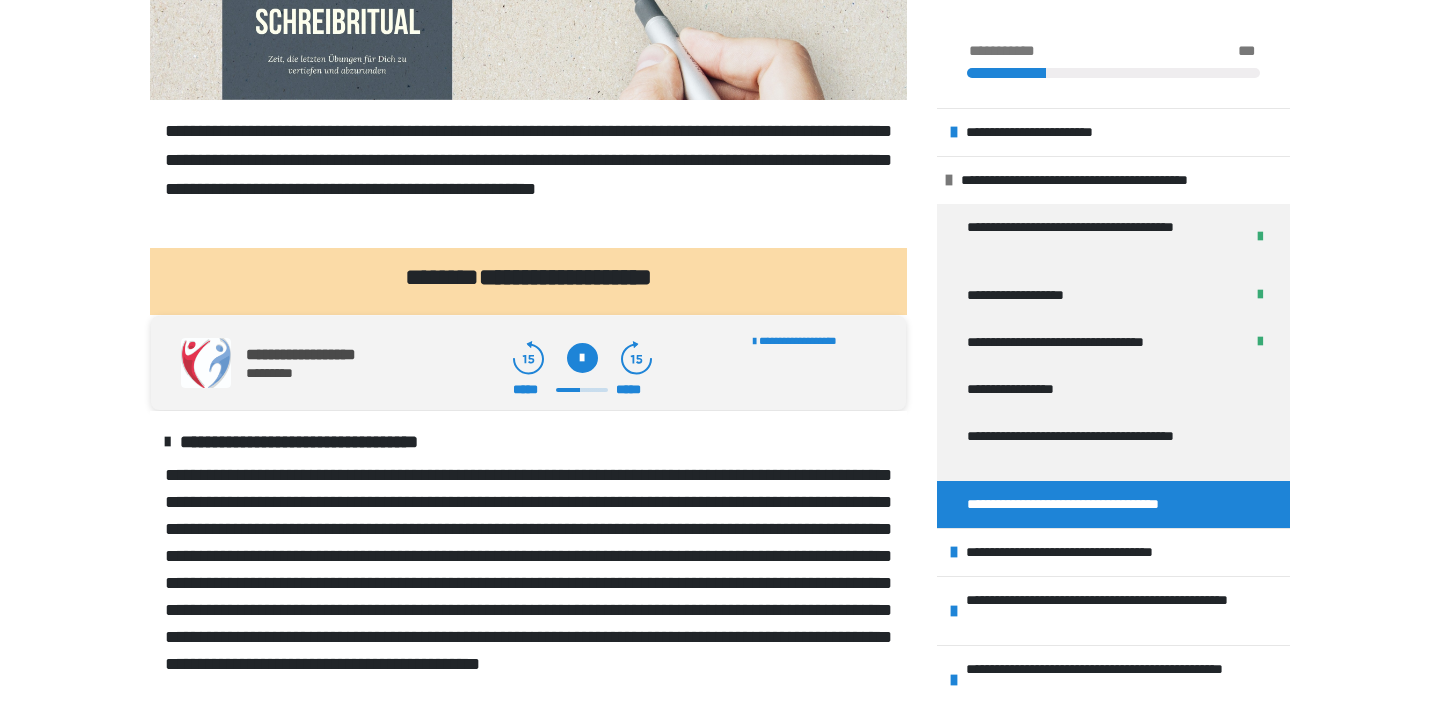 click 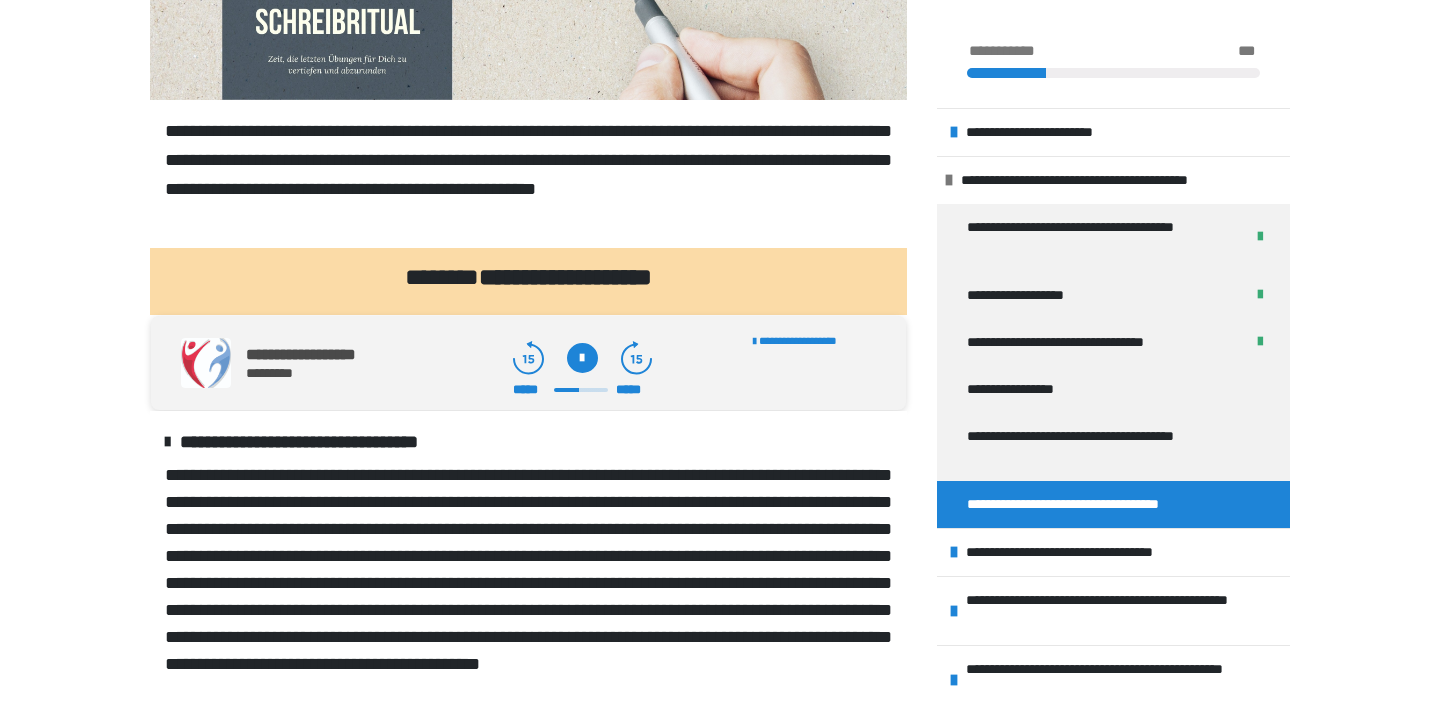 click 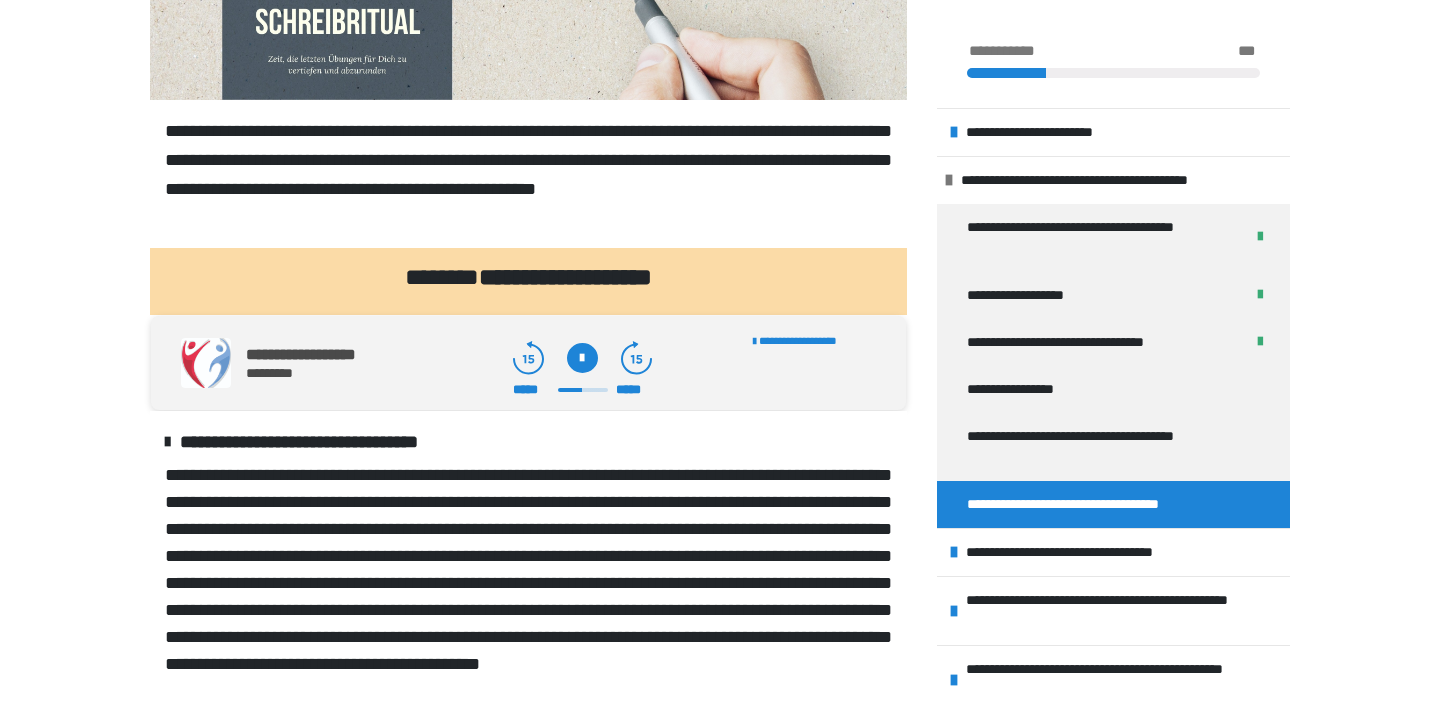 click 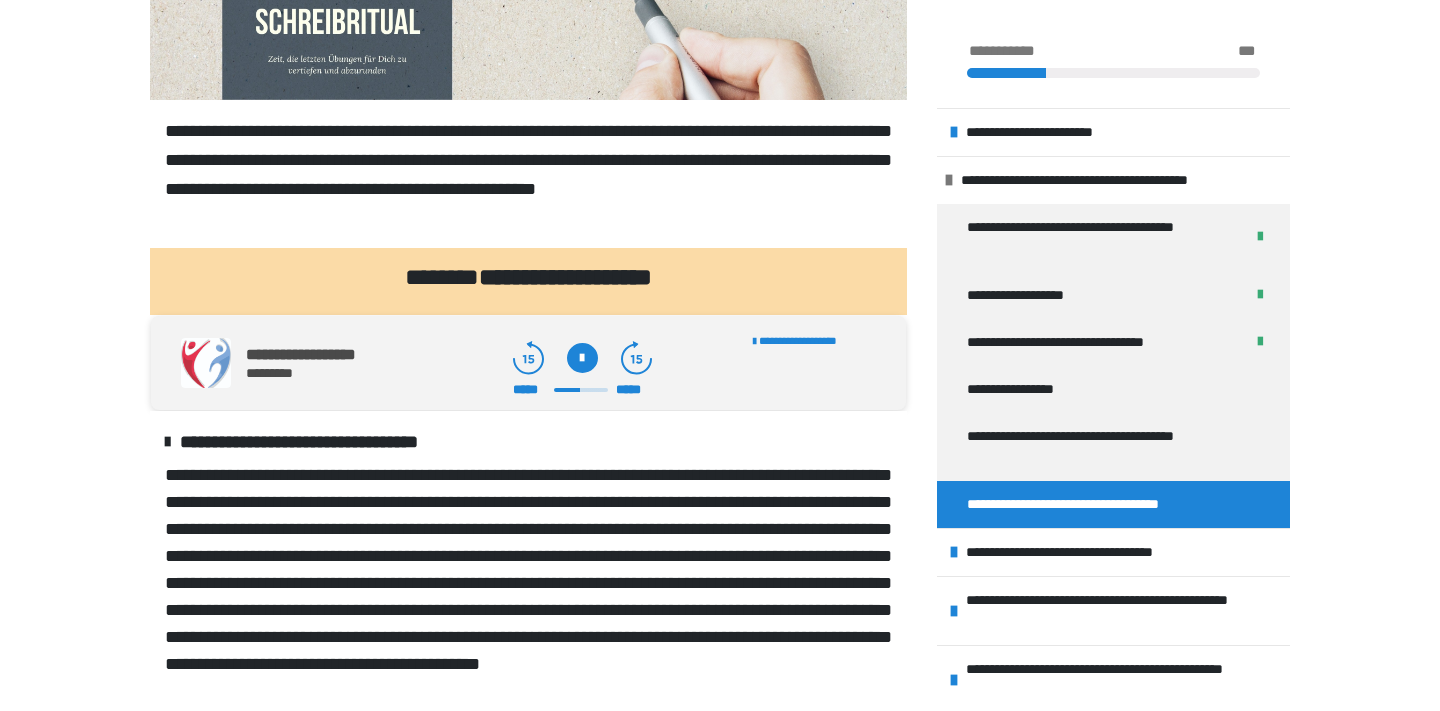 click 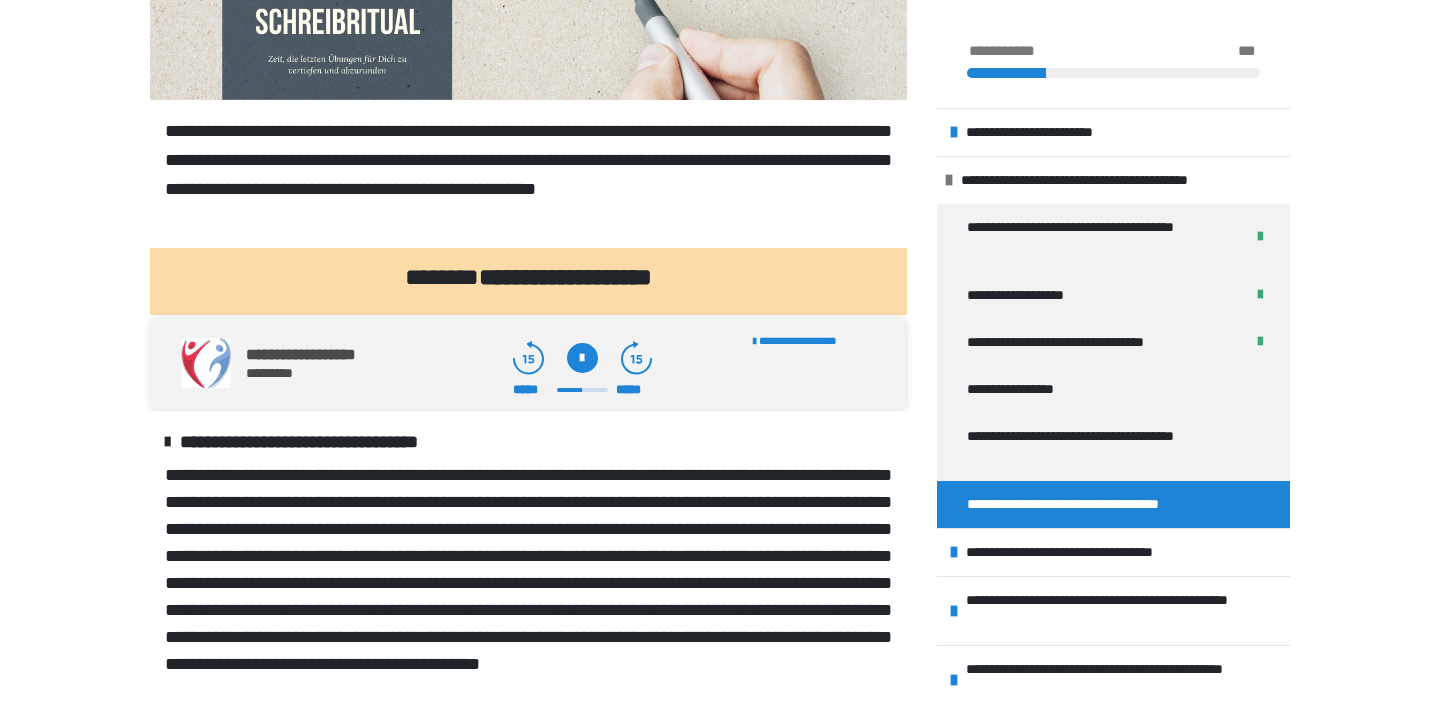 click 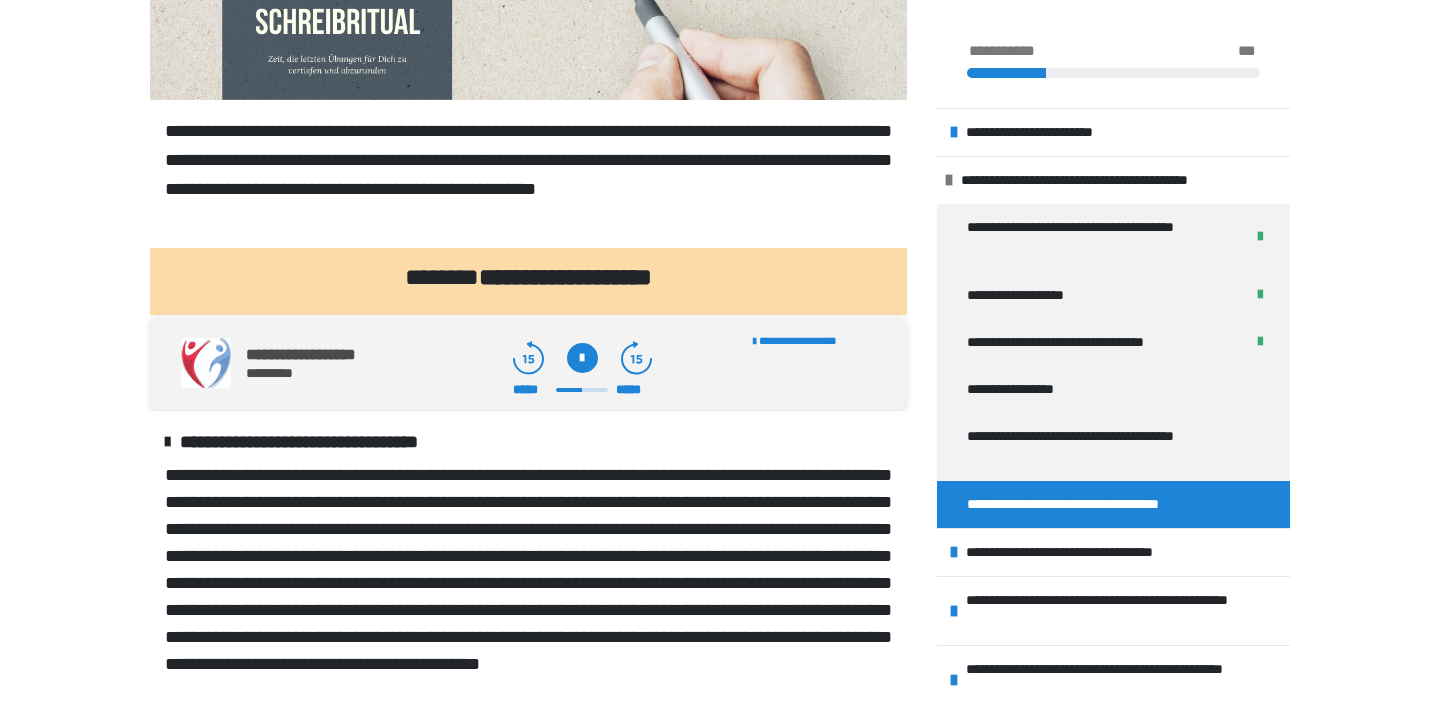 click 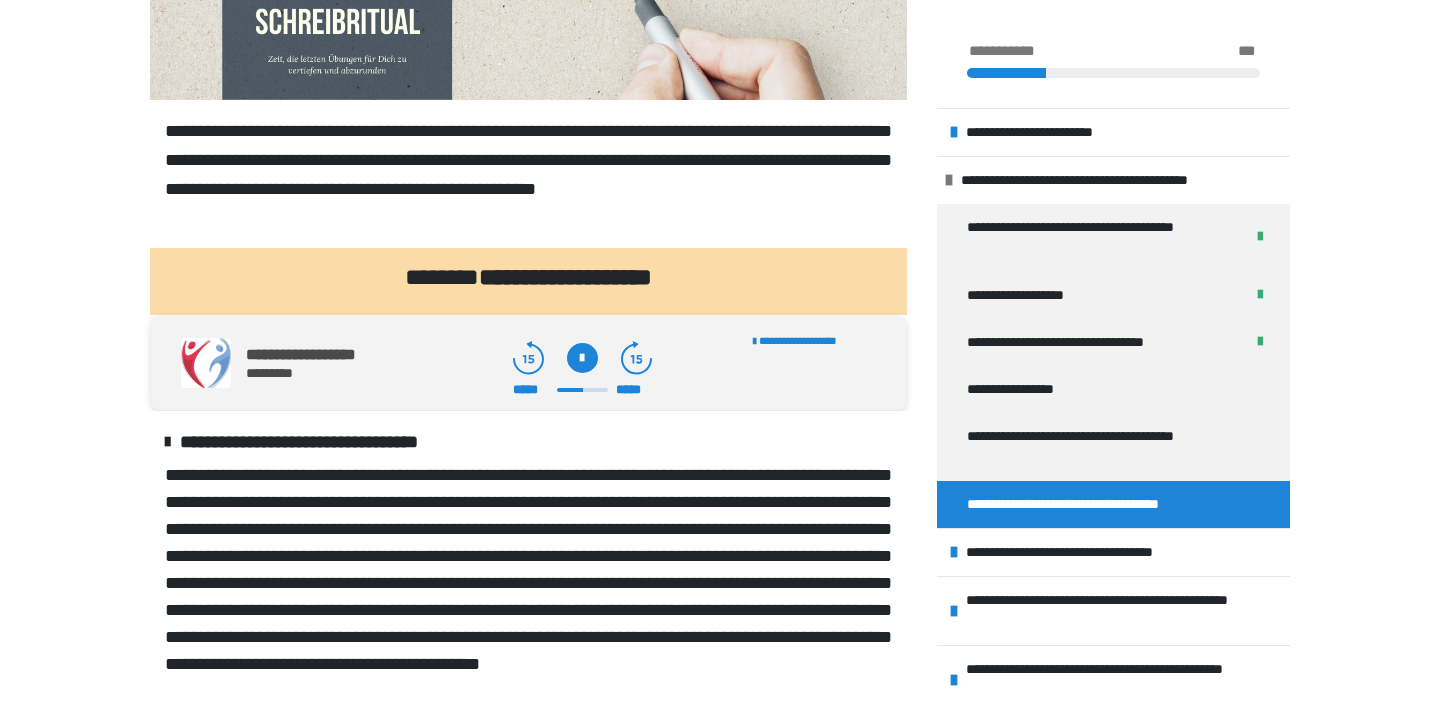 drag, startPoint x: 582, startPoint y: 476, endPoint x: 609, endPoint y: 478, distance: 27.073973 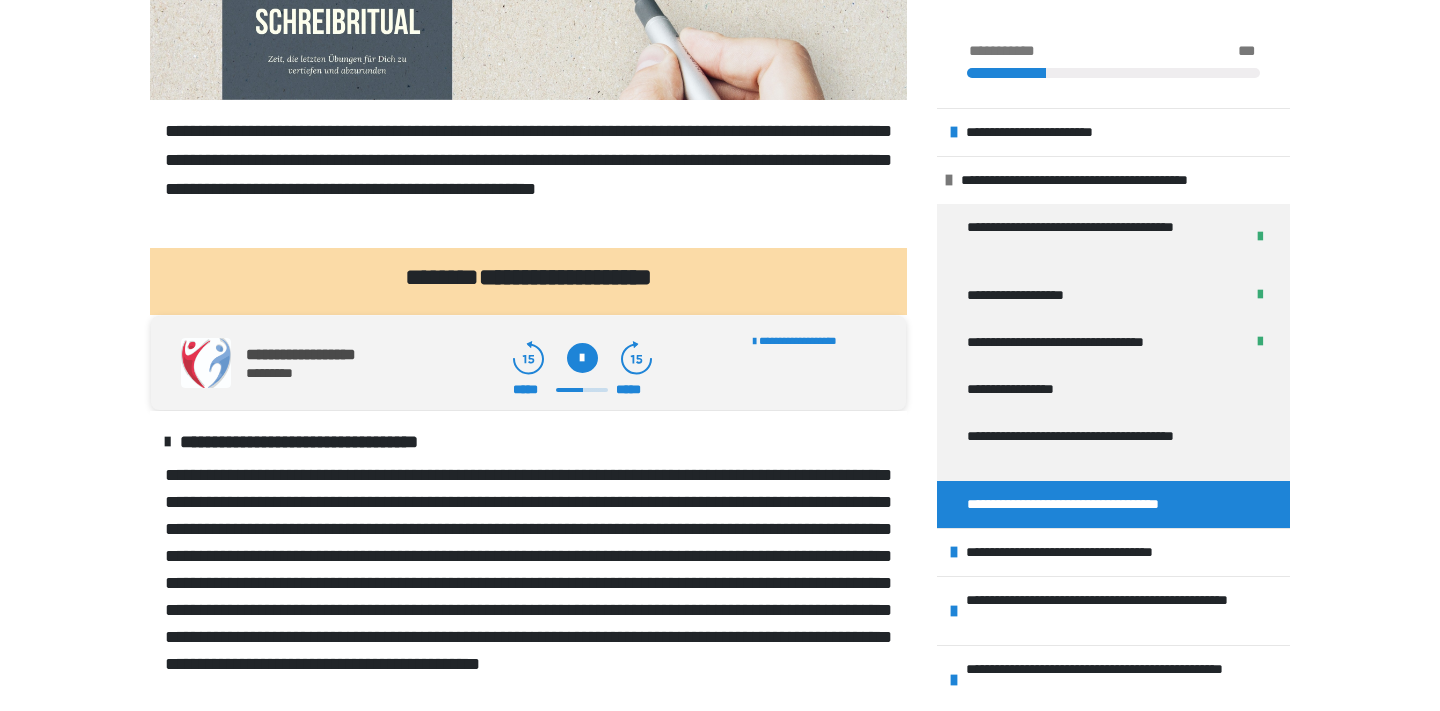 click at bounding box center (581, 390) 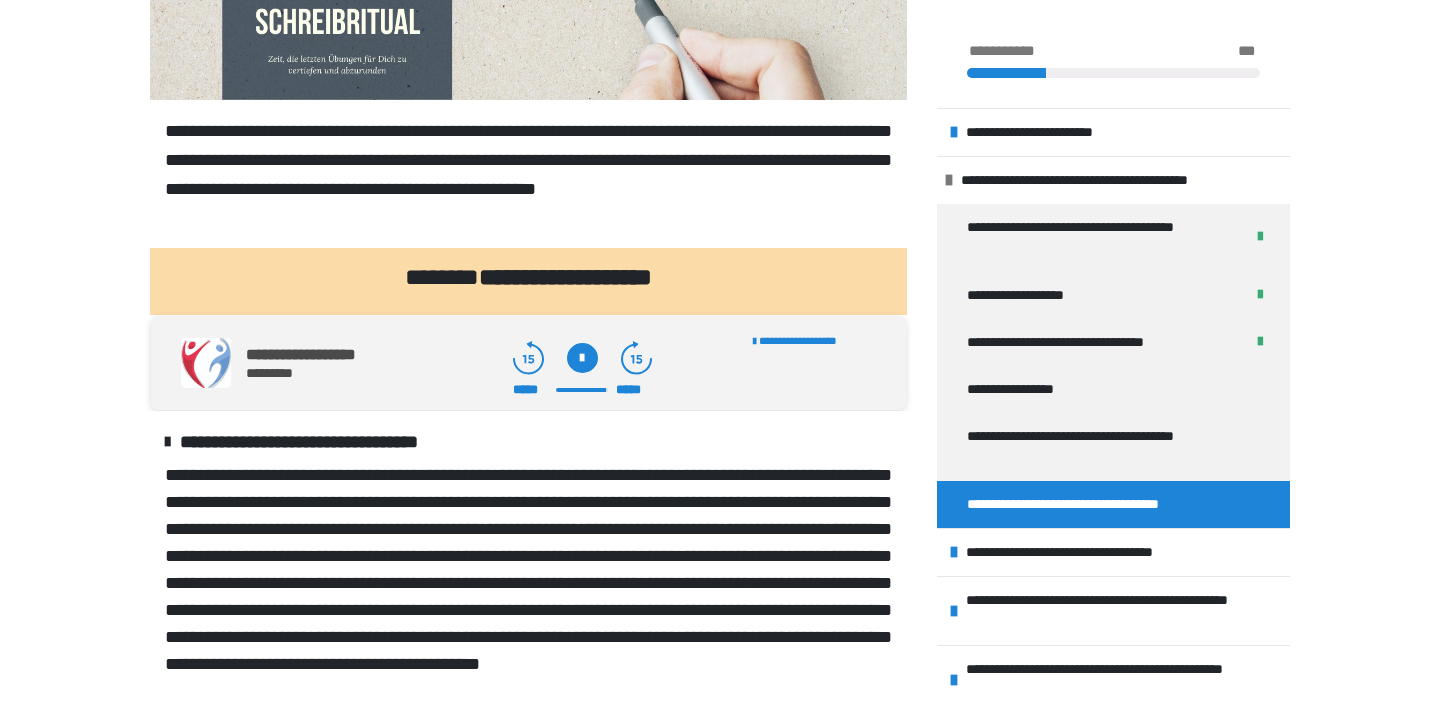 drag, startPoint x: 606, startPoint y: 478, endPoint x: 585, endPoint y: 478, distance: 21 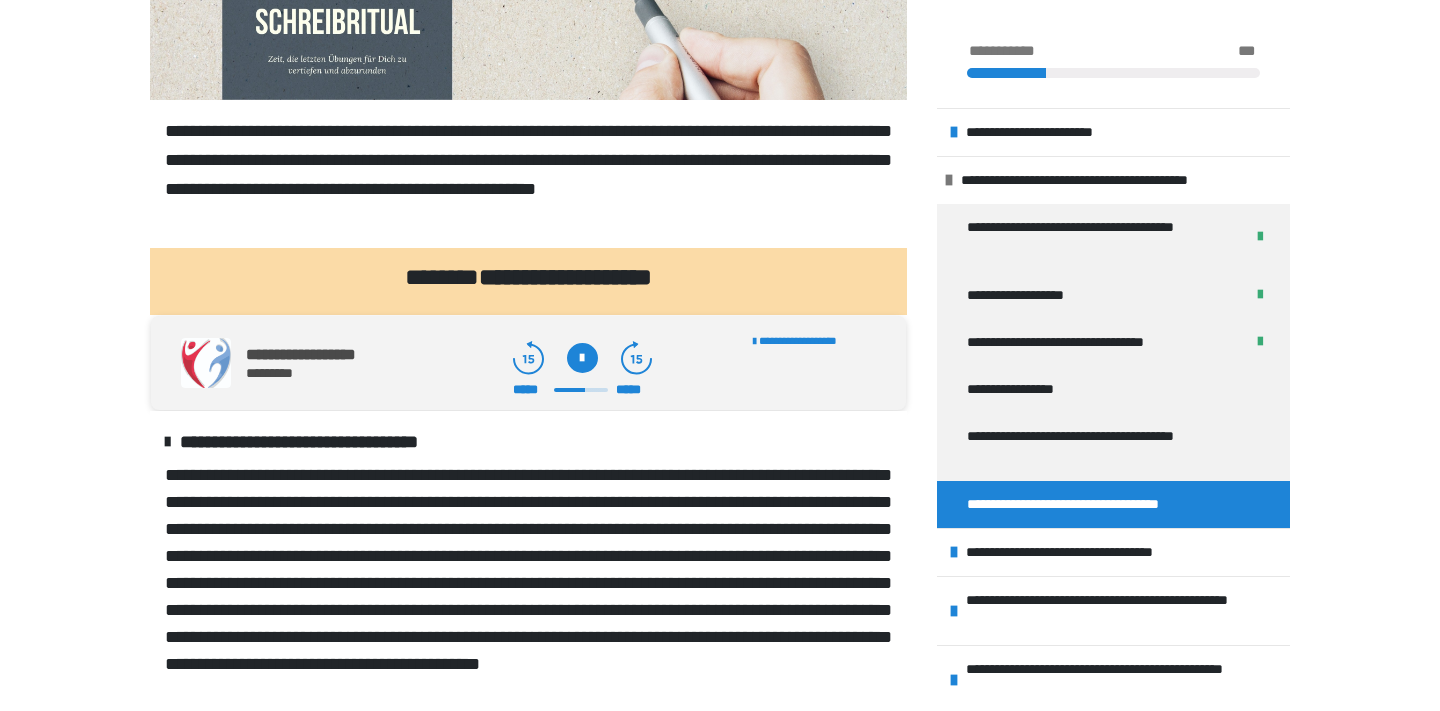 click at bounding box center (581, 390) 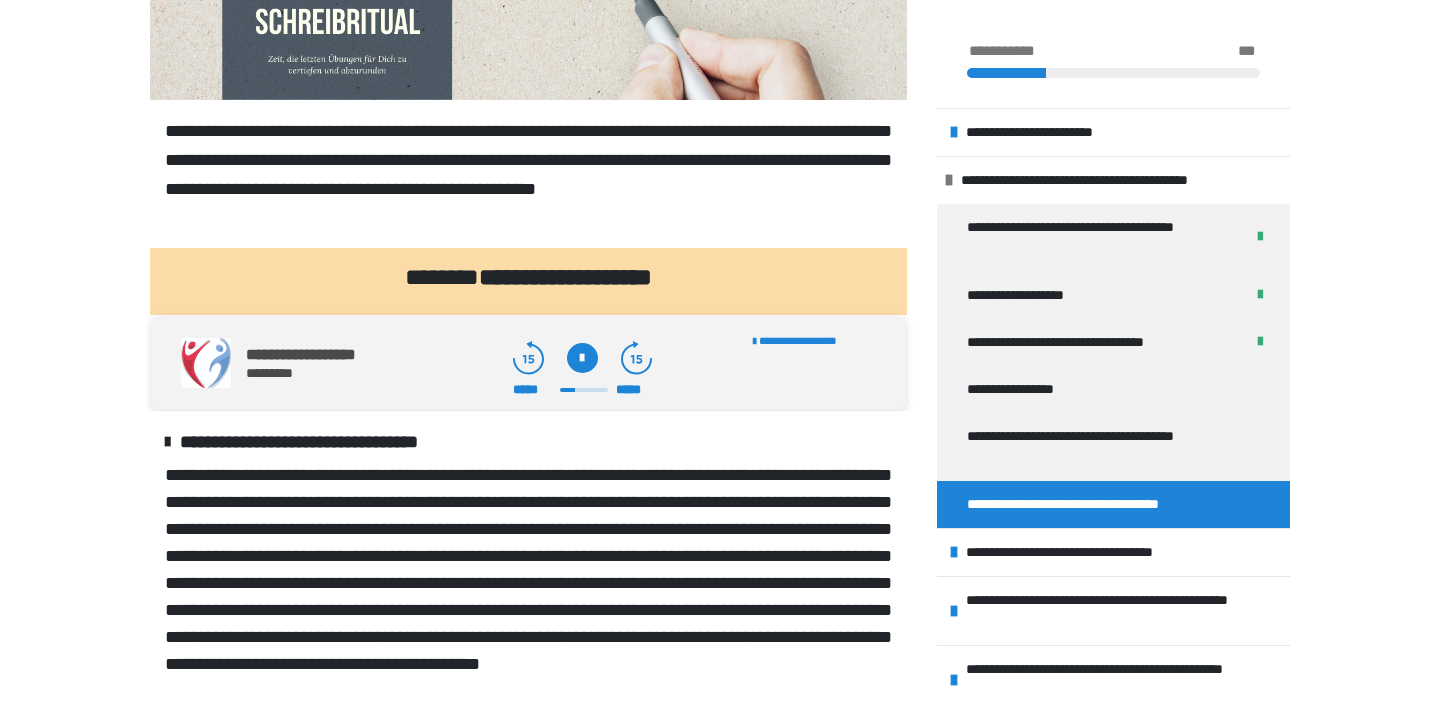 click 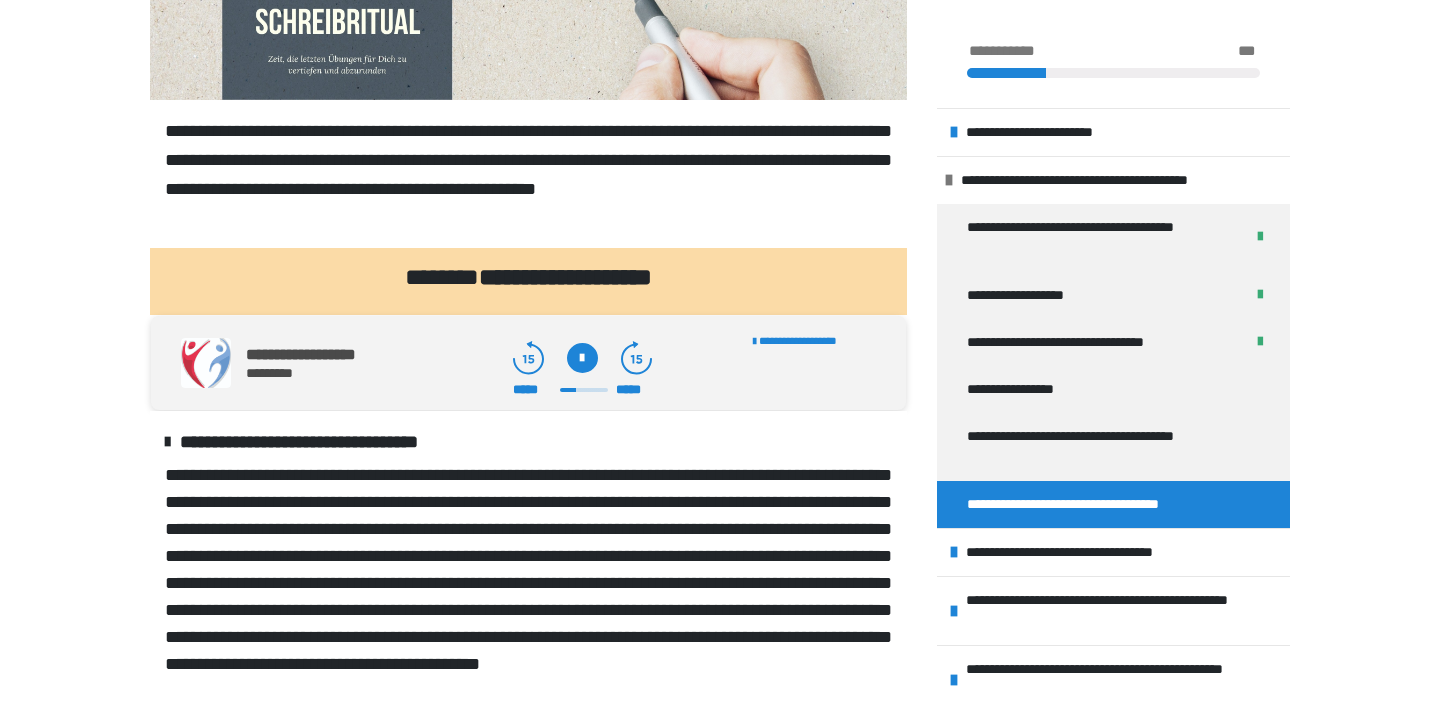 click 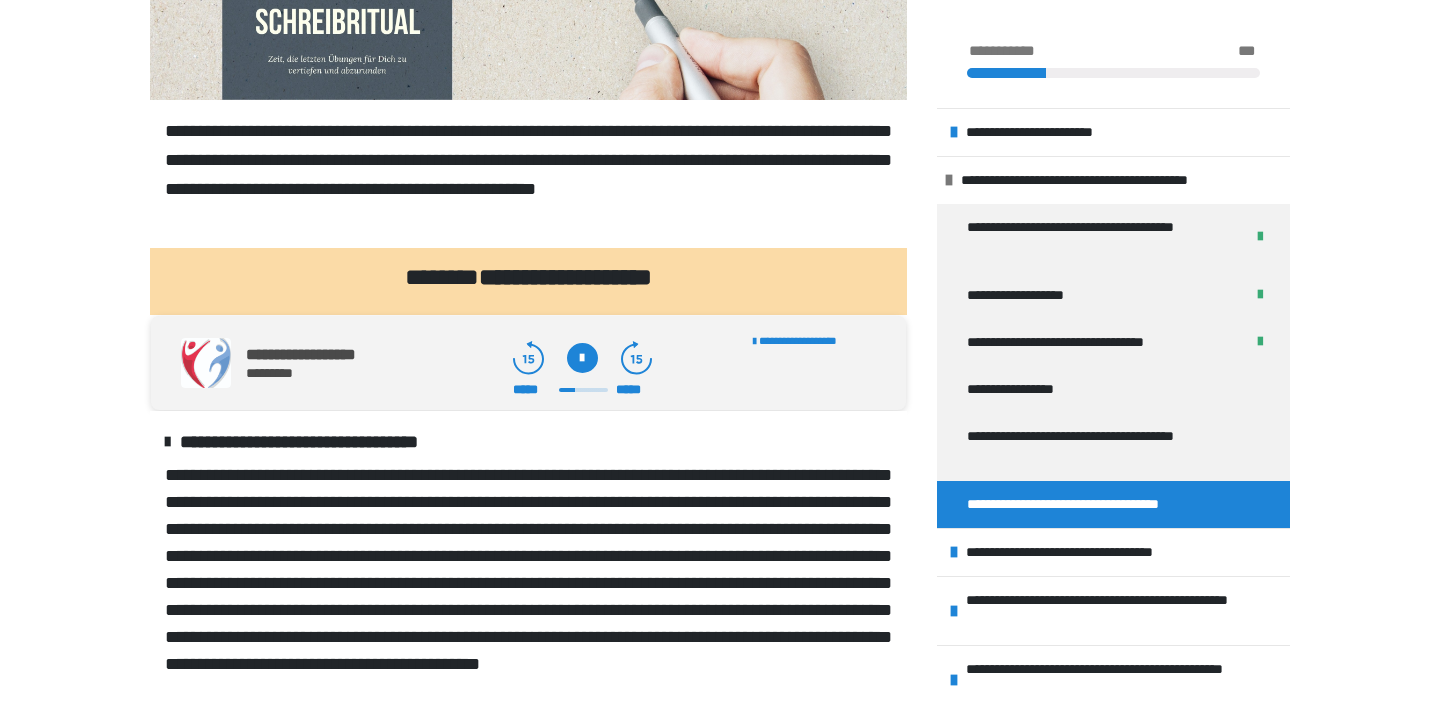 click 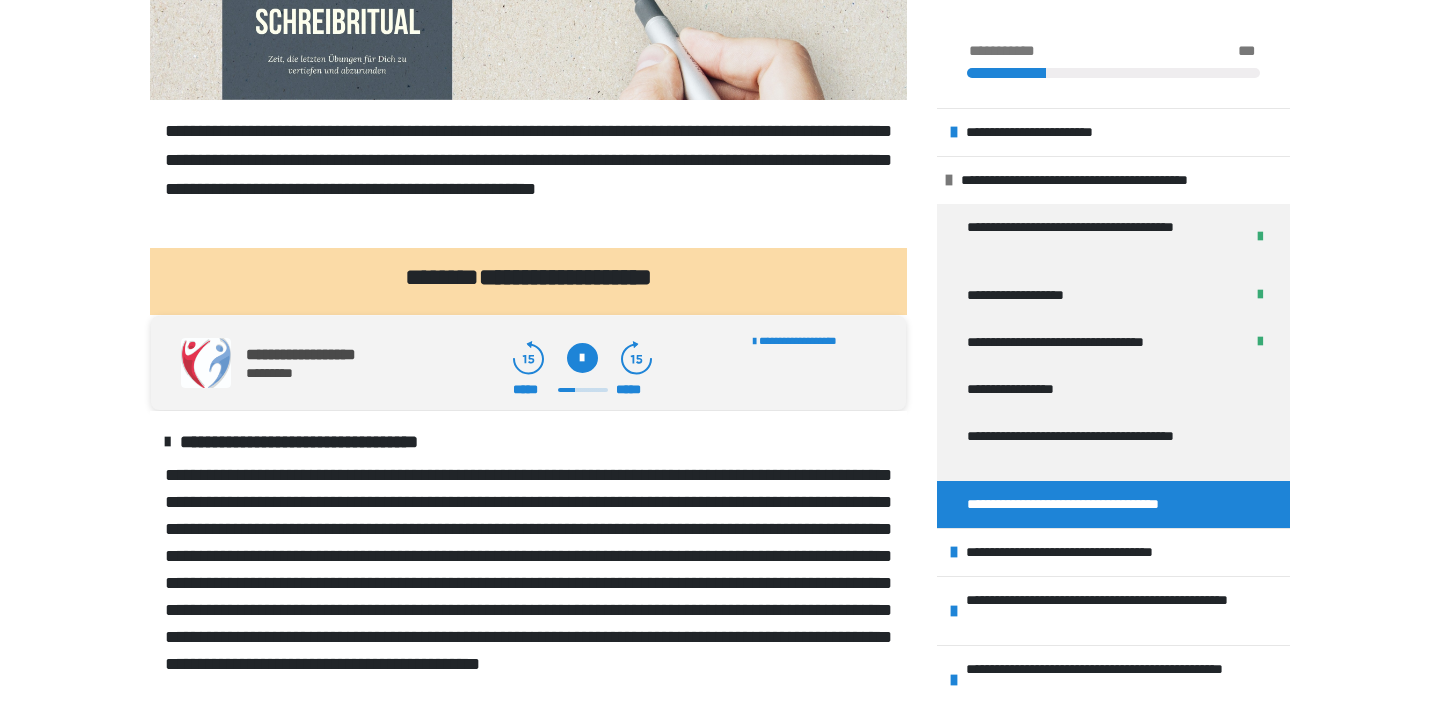 click 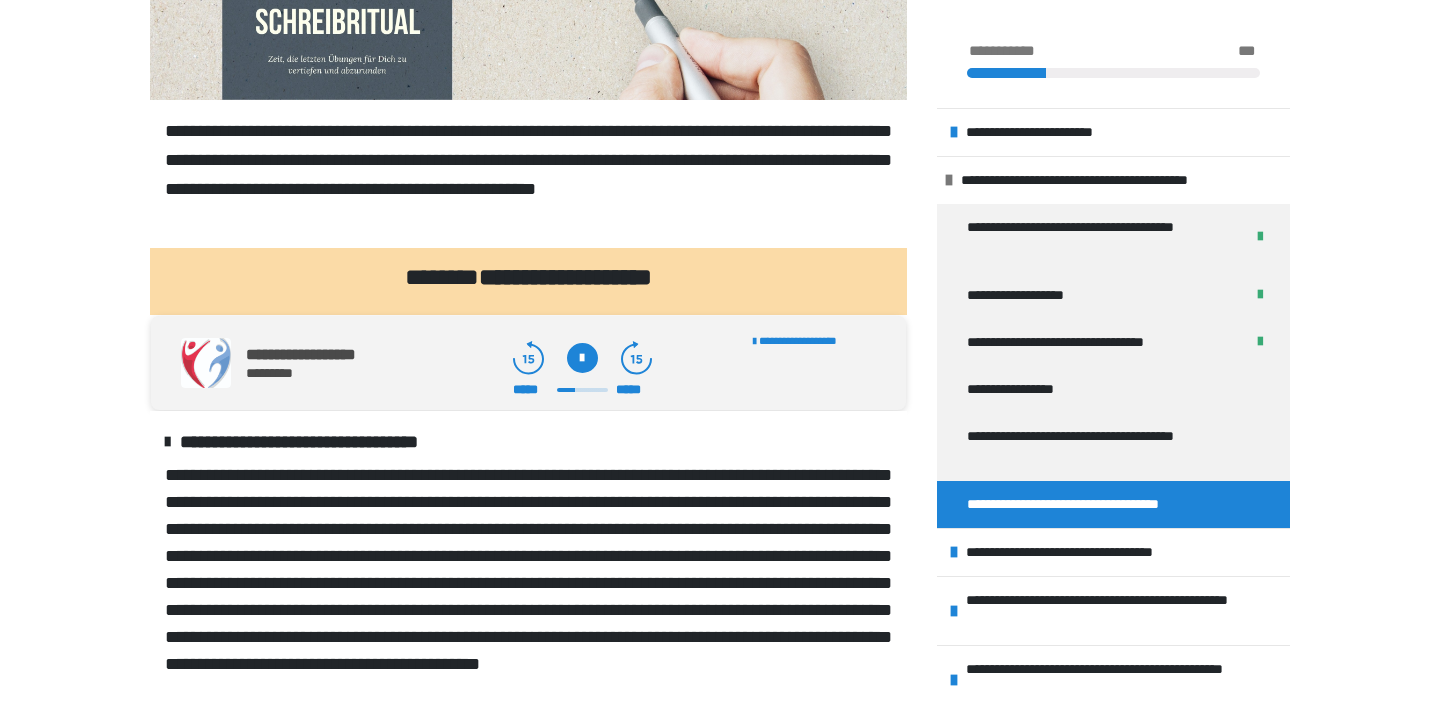 click 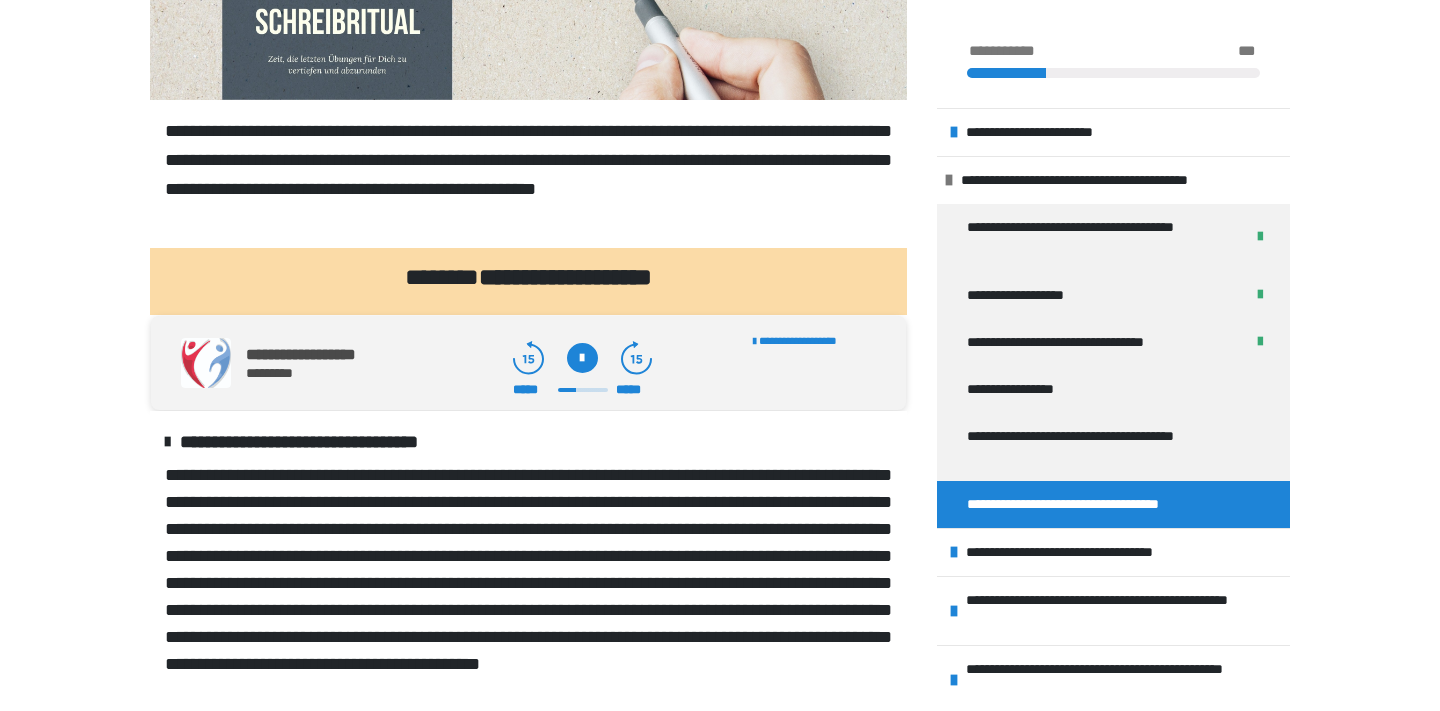 click 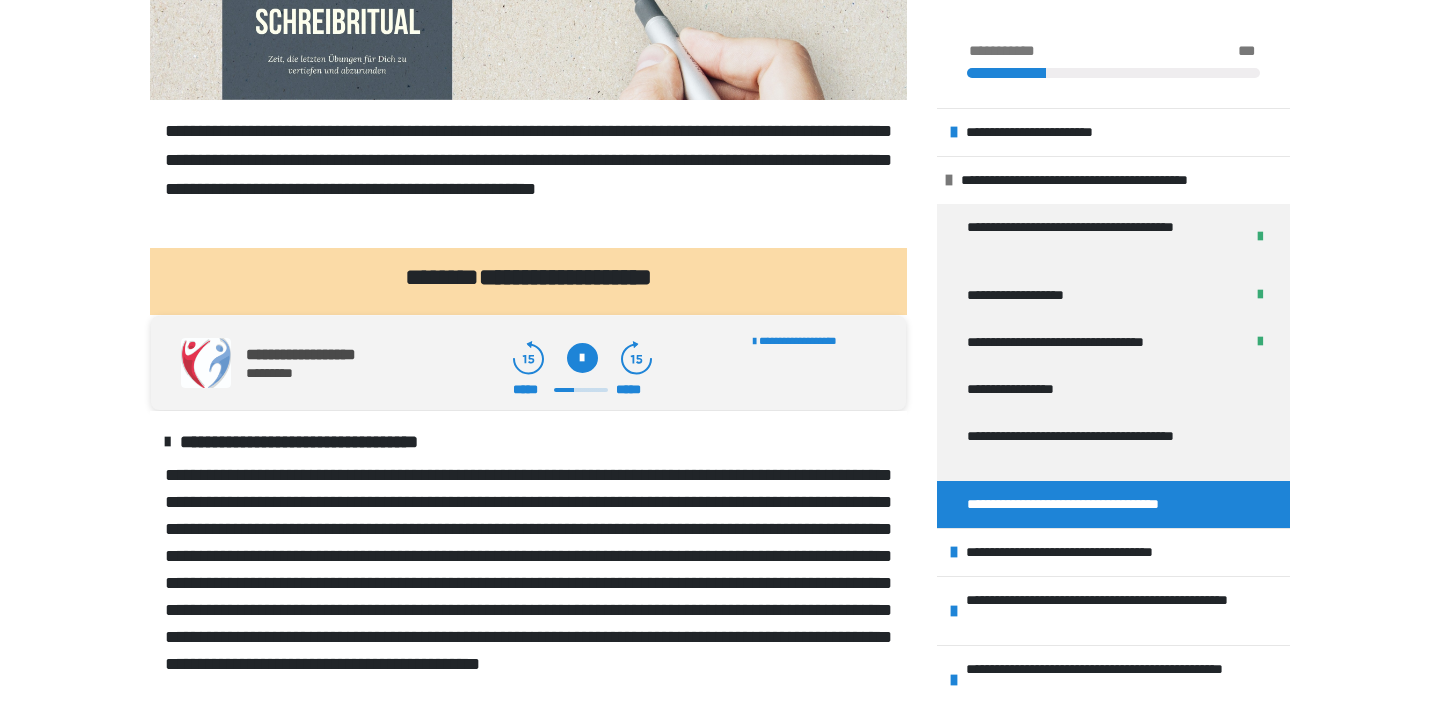 click 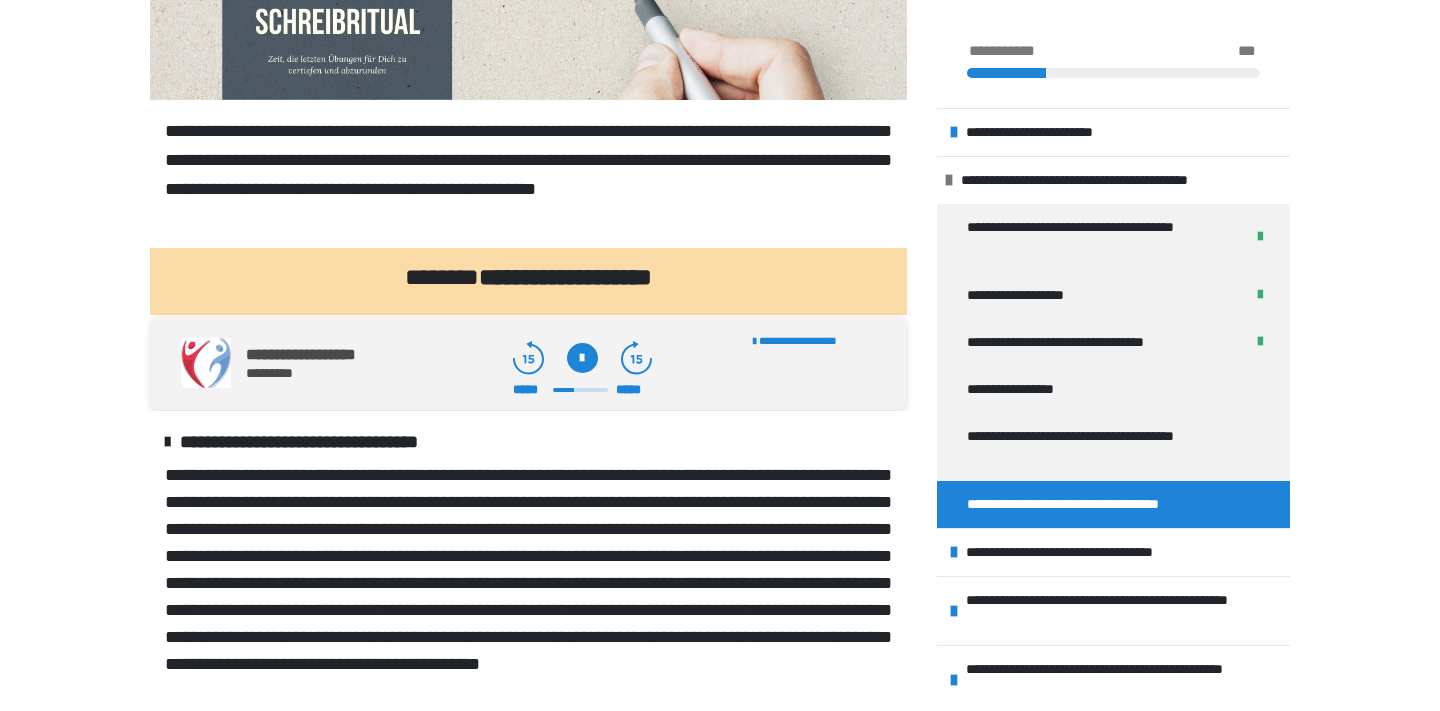 click 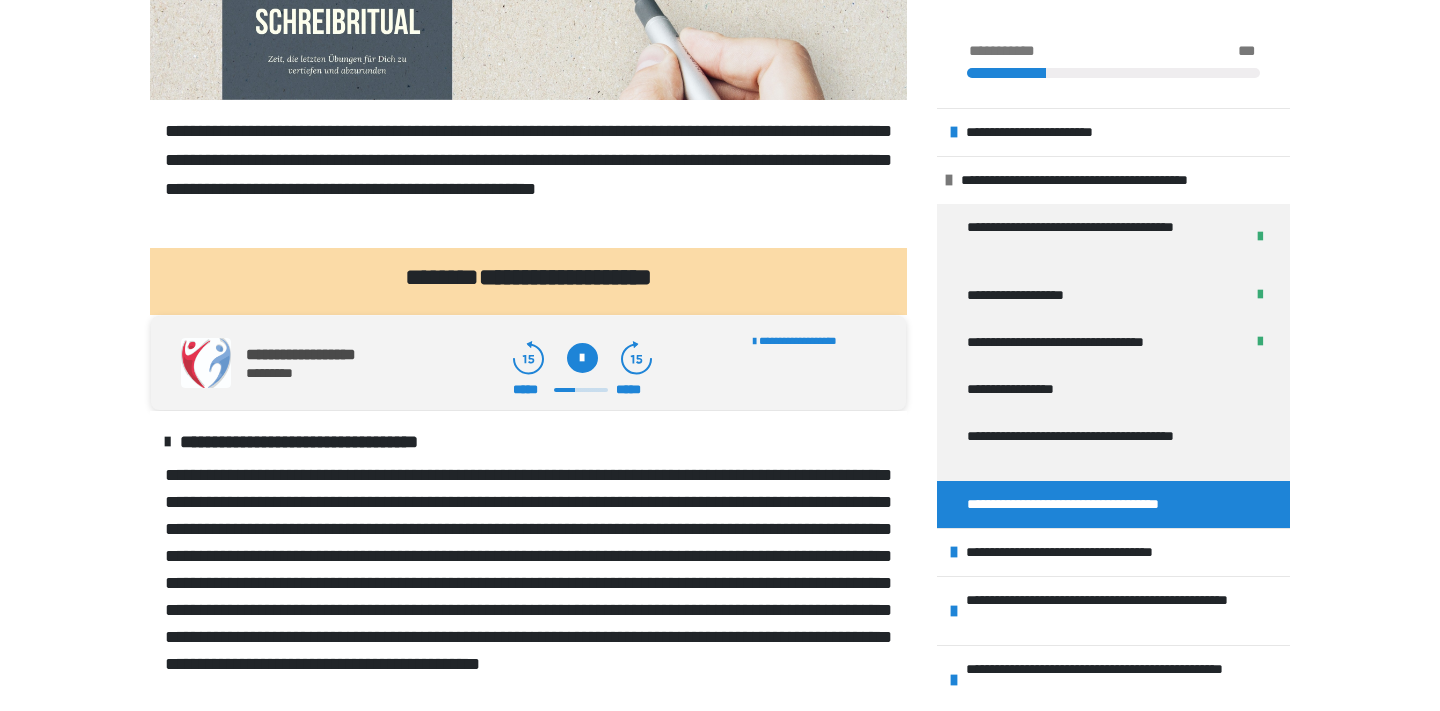 click 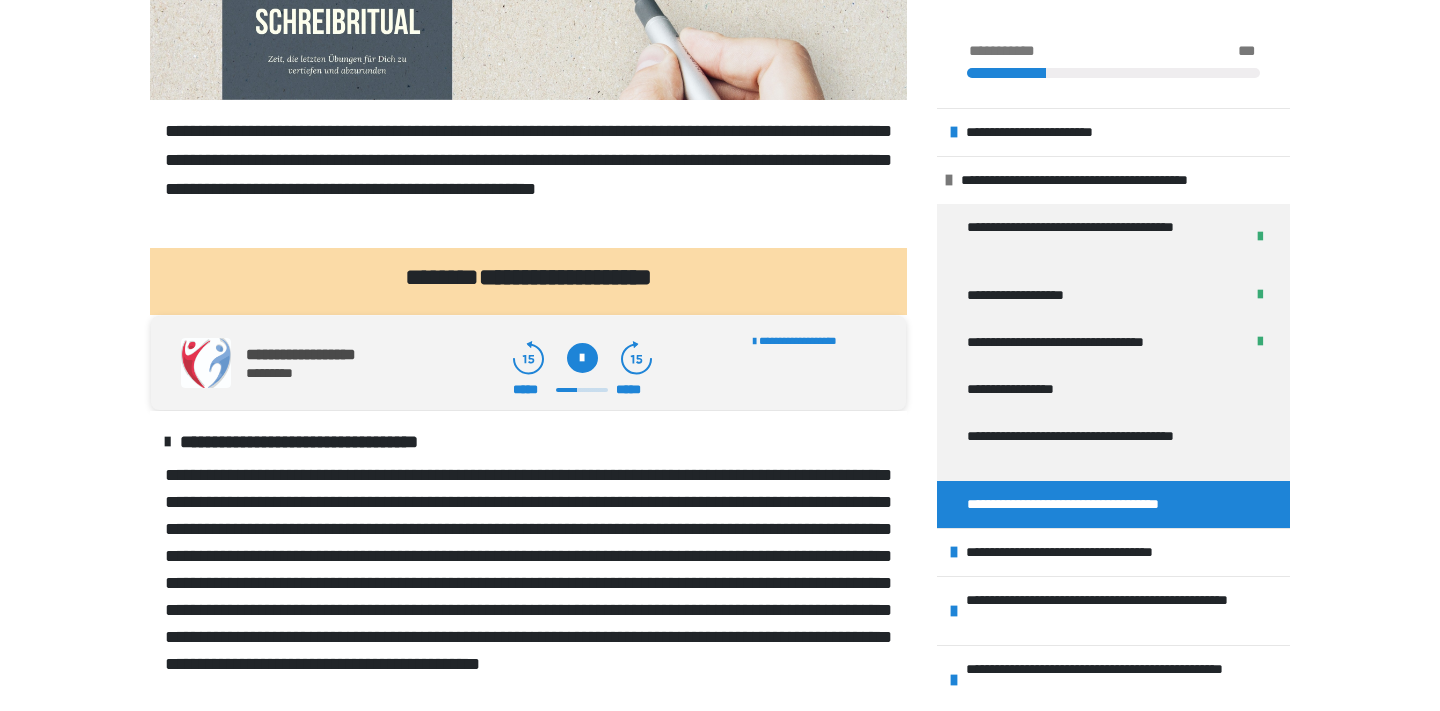click 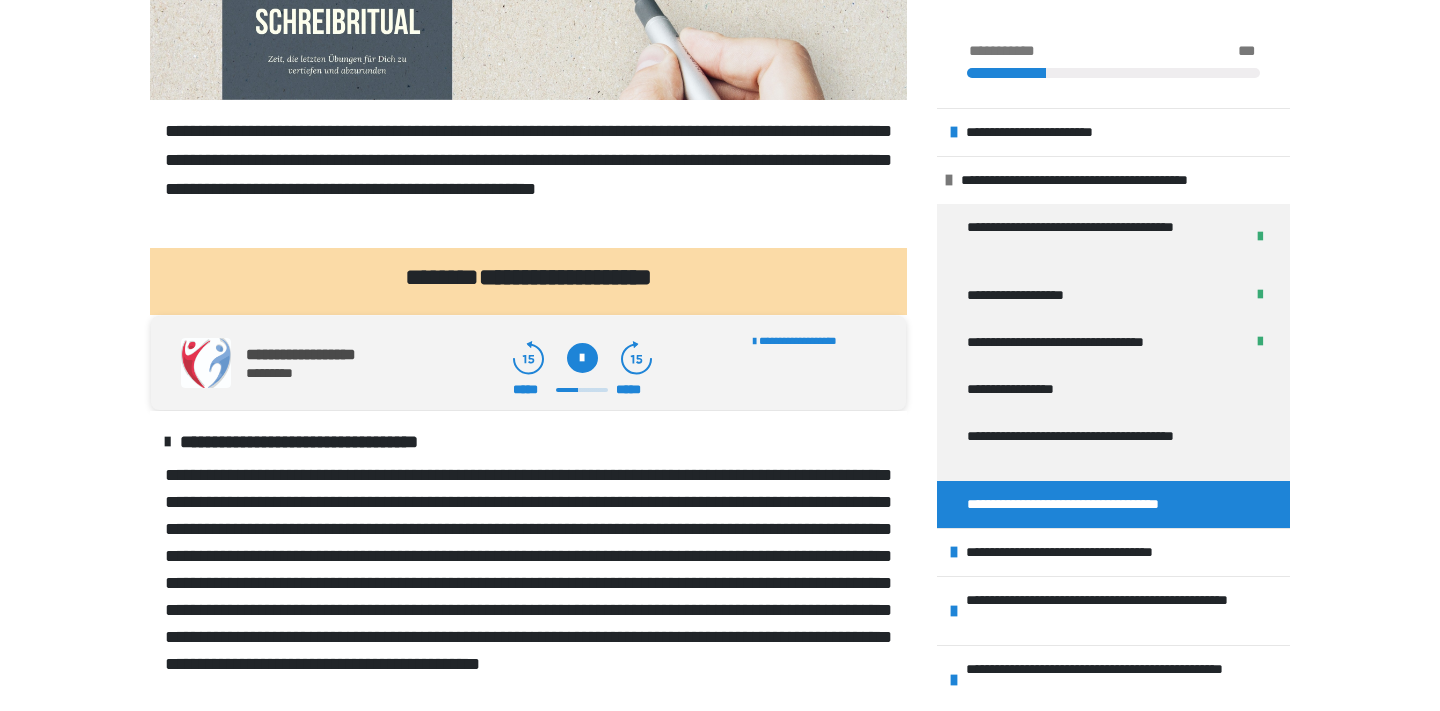 click 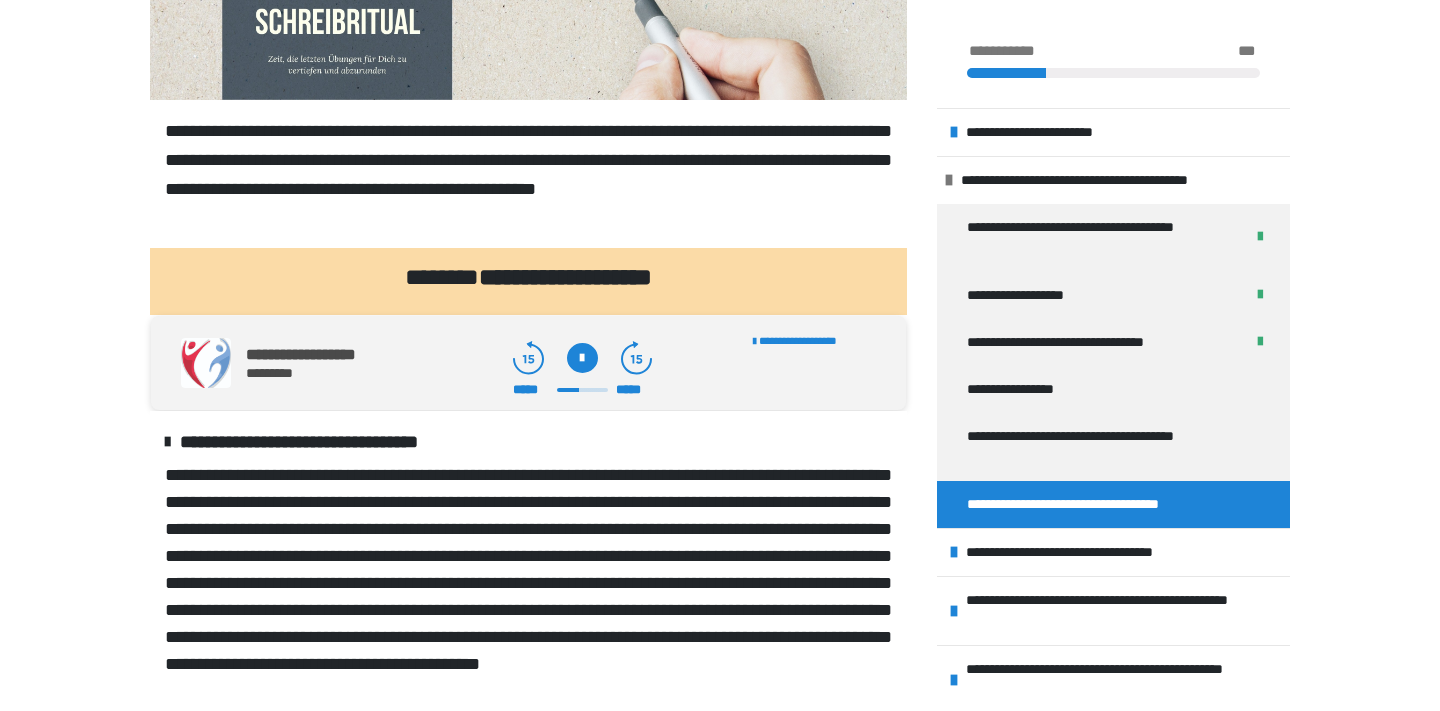 click 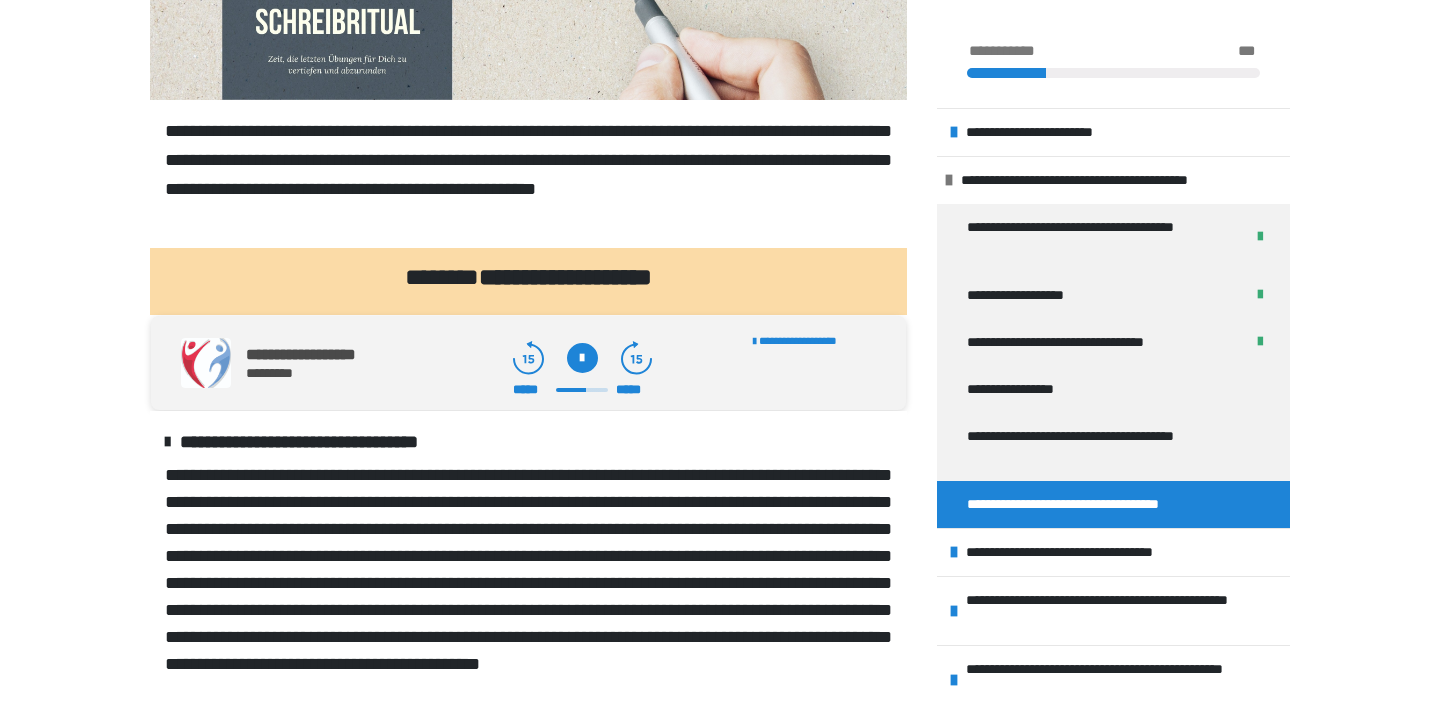 scroll, scrollTop: 1223, scrollLeft: 0, axis: vertical 